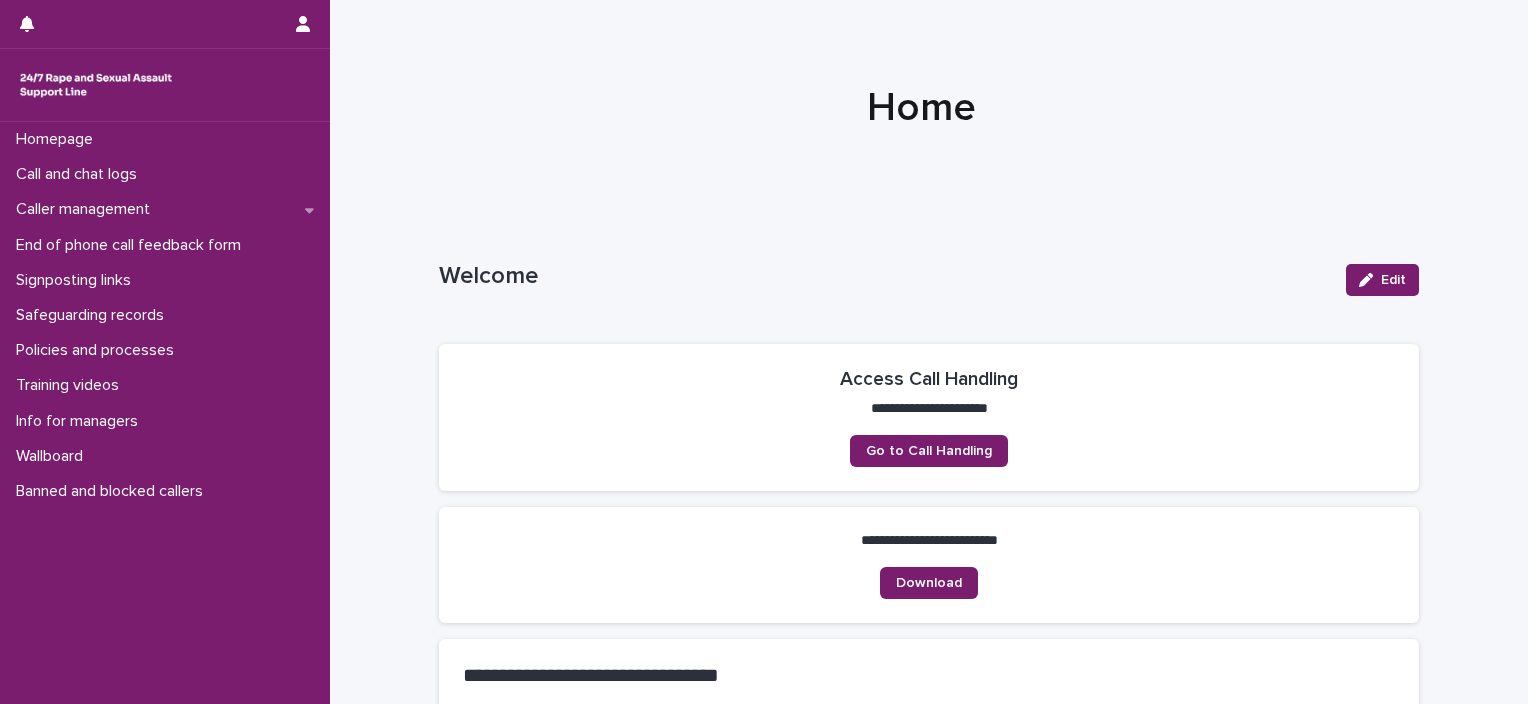scroll, scrollTop: 0, scrollLeft: 0, axis: both 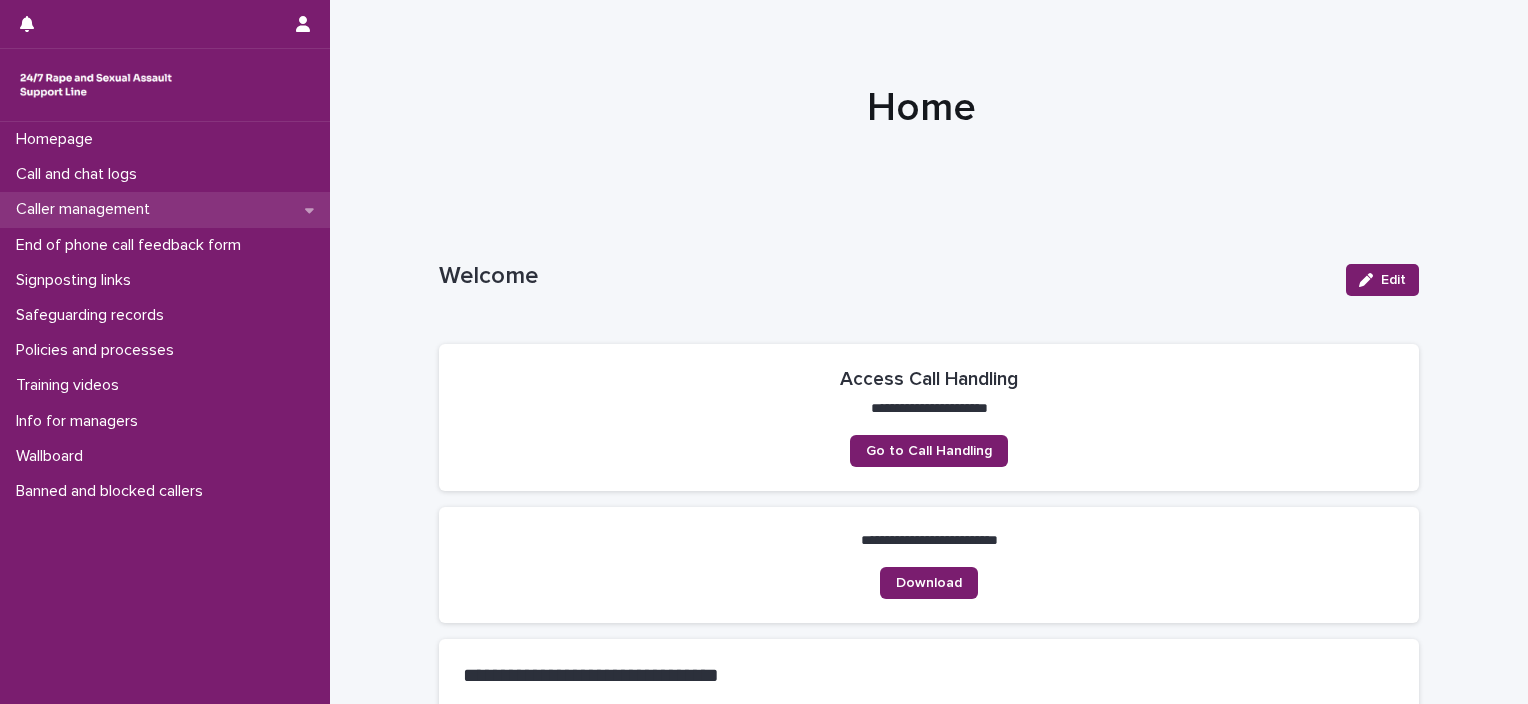 click on "Caller management" at bounding box center [87, 209] 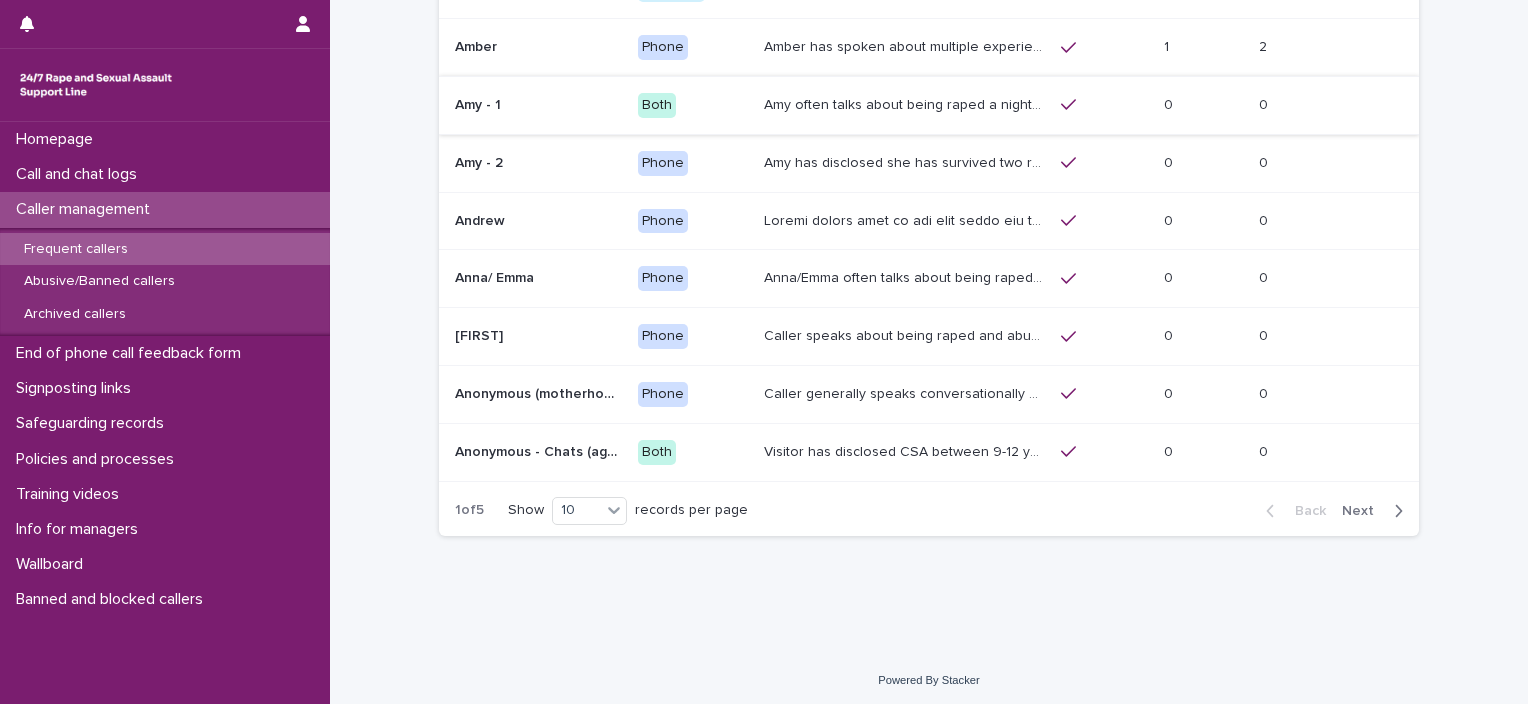 scroll, scrollTop: 293, scrollLeft: 0, axis: vertical 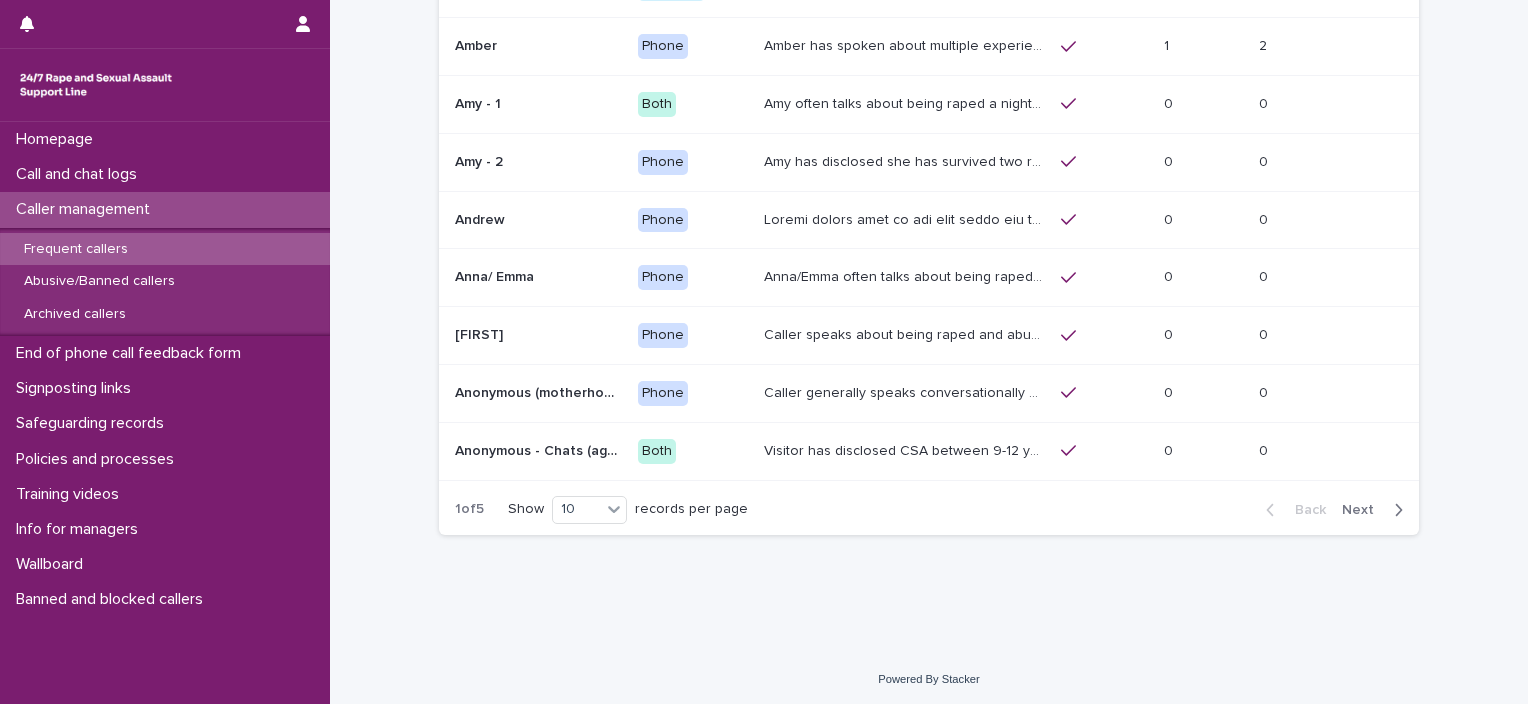 click on "Next" at bounding box center (1364, 510) 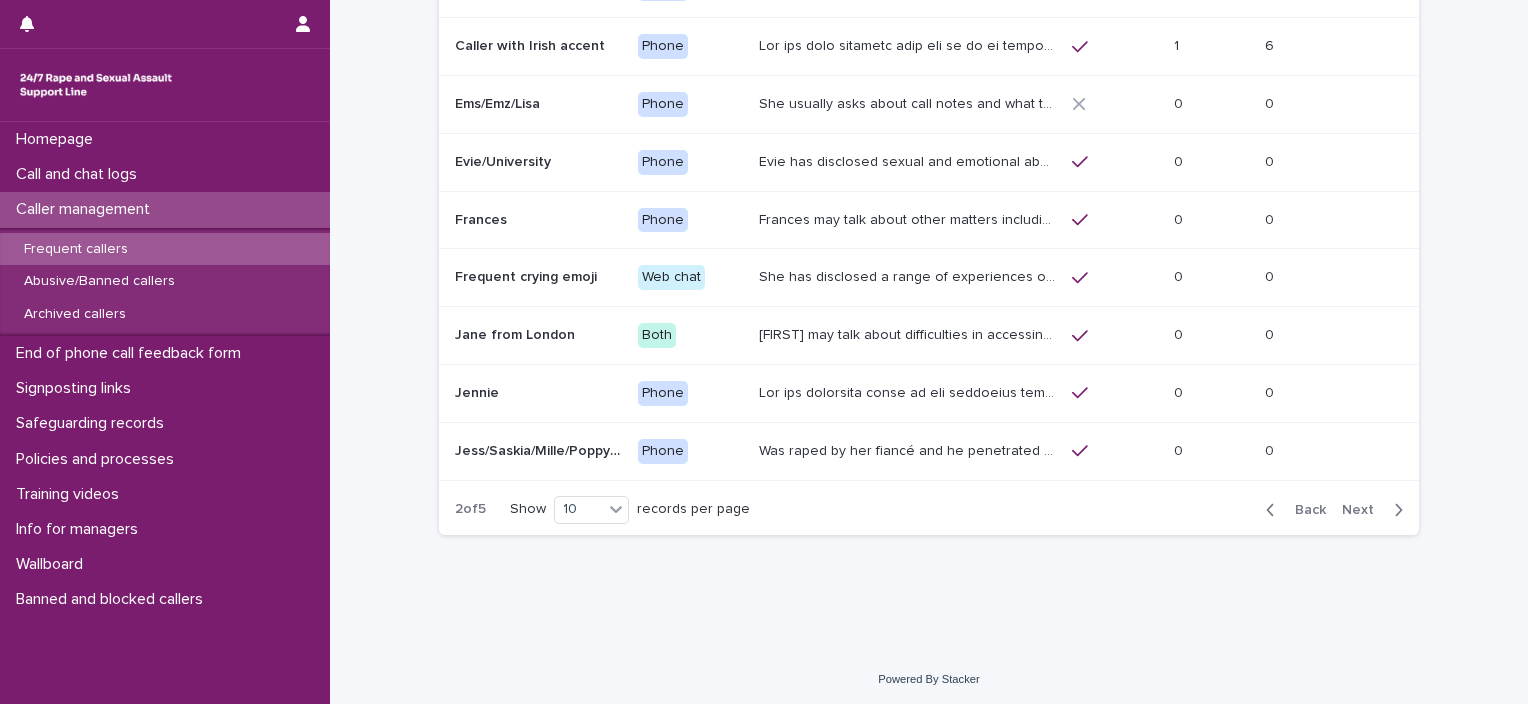 click on "Next" at bounding box center (1364, 510) 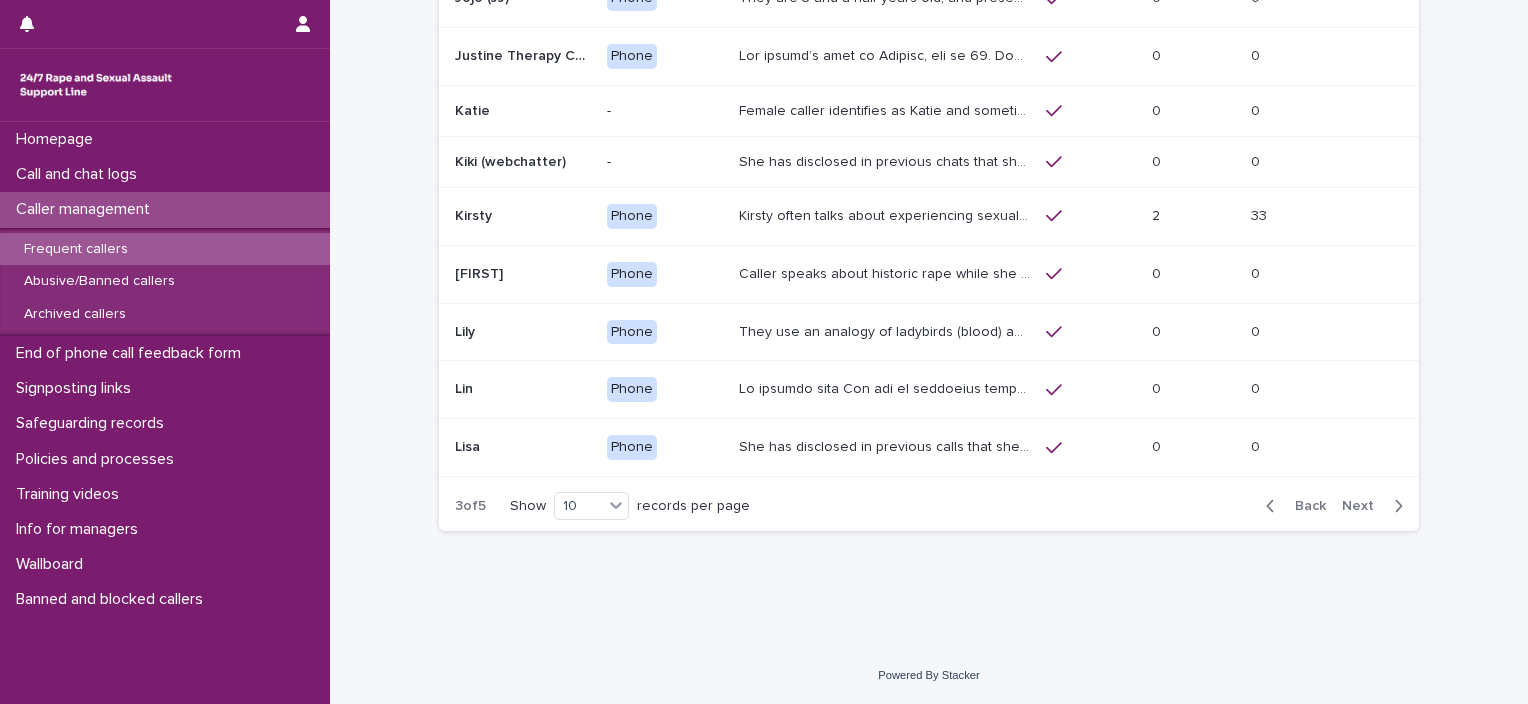 scroll, scrollTop: 280, scrollLeft: 0, axis: vertical 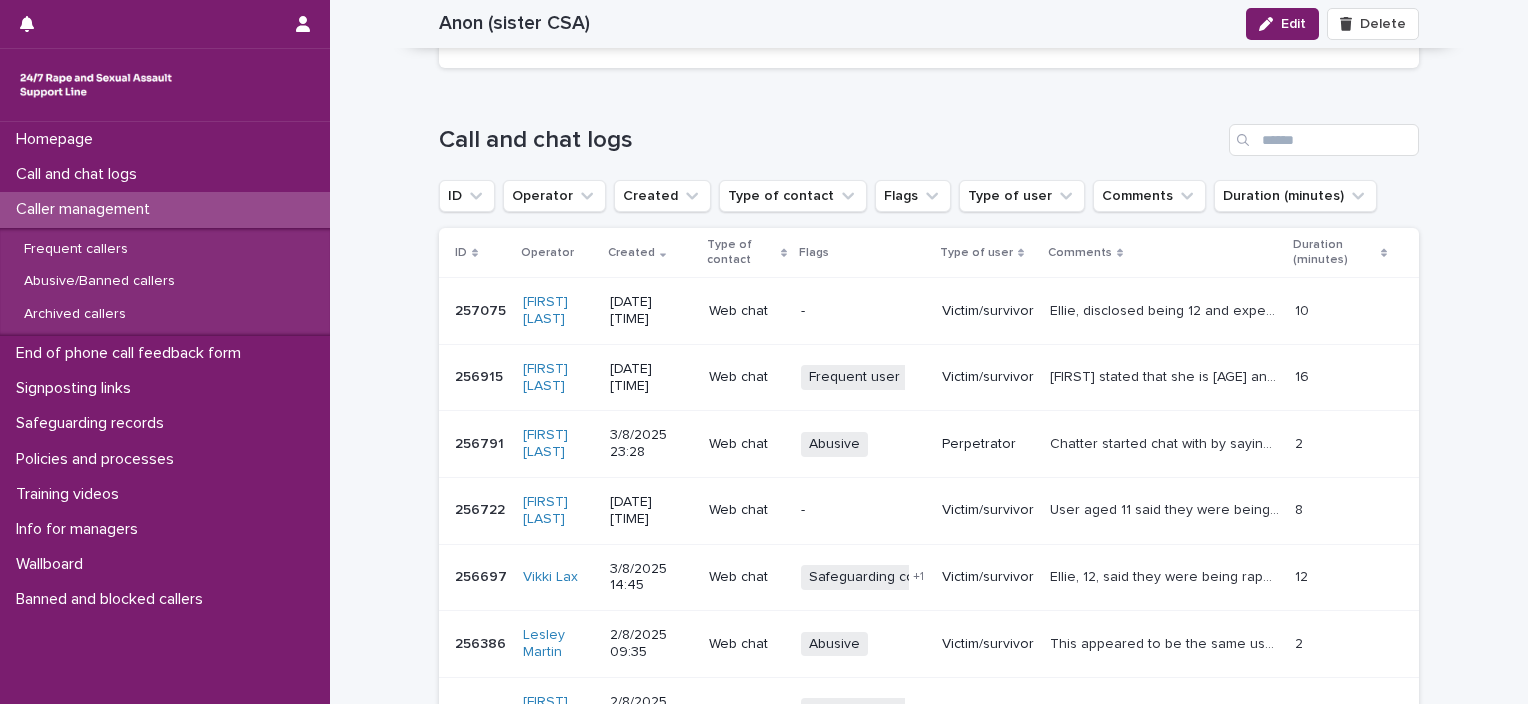click on "Frequent user + 0" at bounding box center [863, 377] 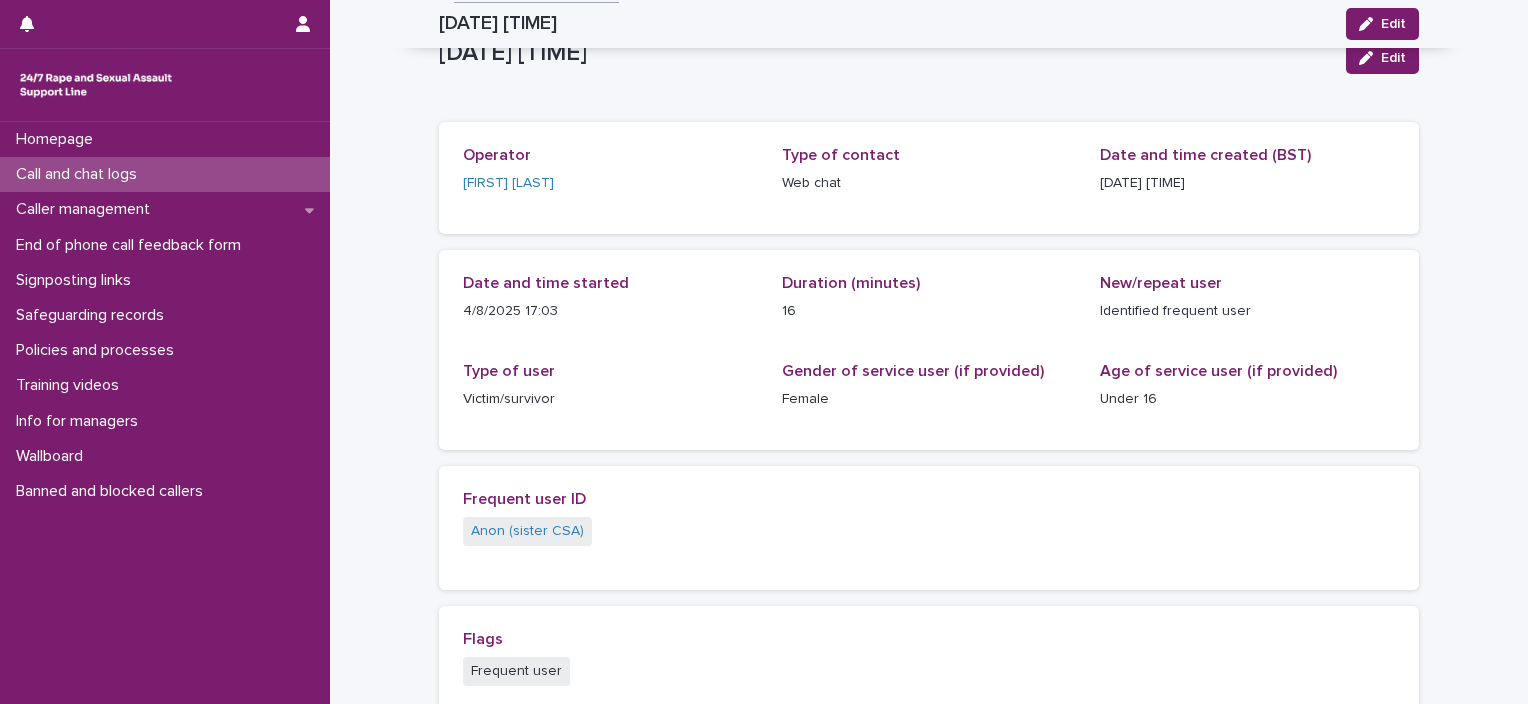 scroll, scrollTop: 0, scrollLeft: 0, axis: both 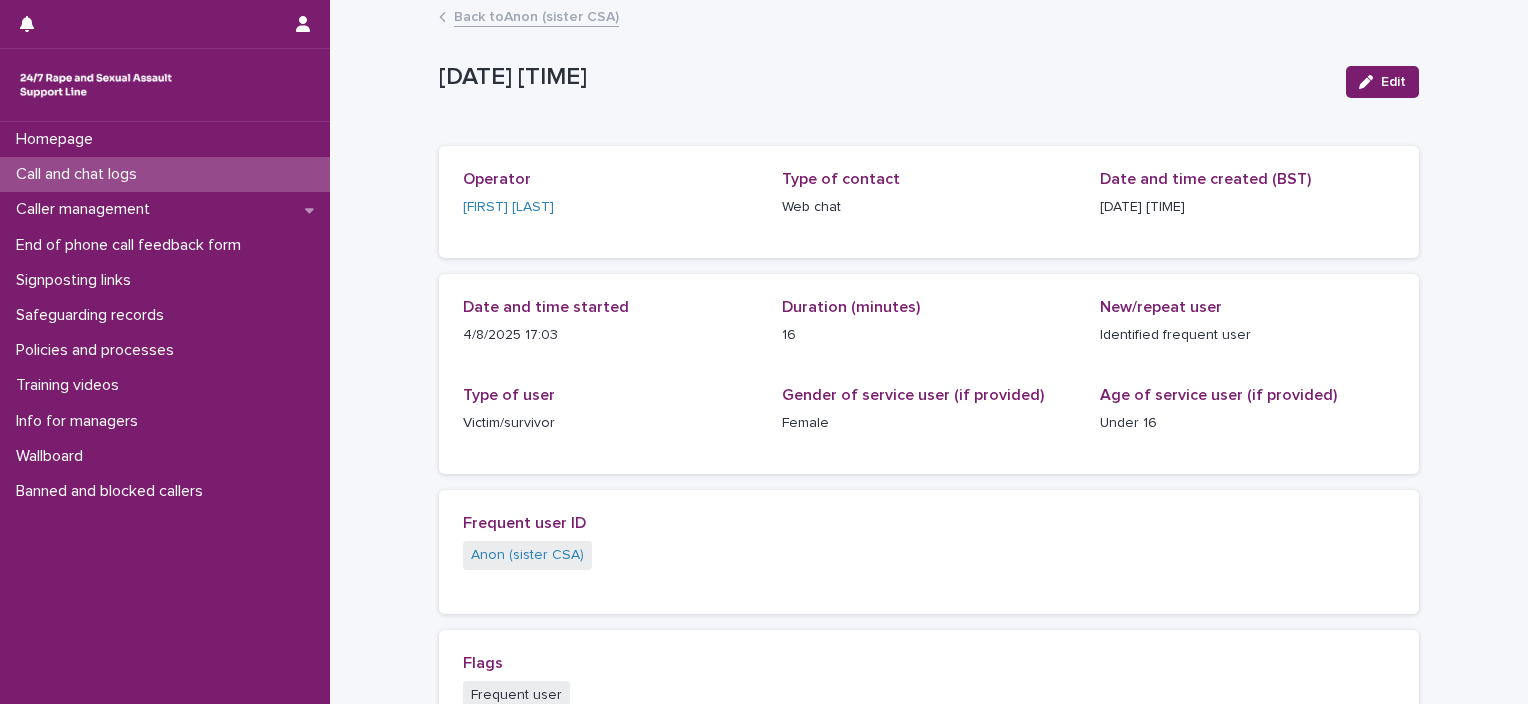 click on "Back to  Anon (sister CSA)" at bounding box center (536, 15) 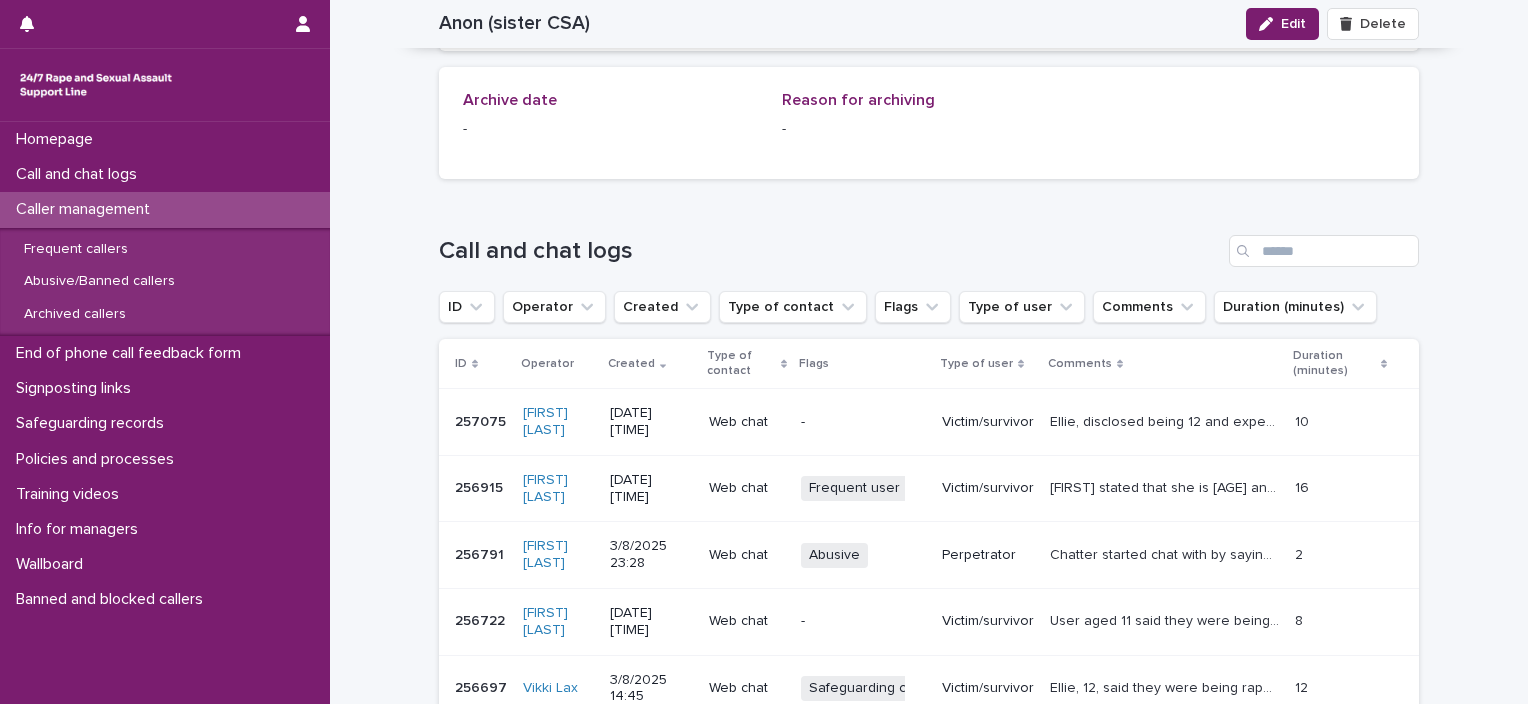 scroll, scrollTop: 1500, scrollLeft: 0, axis: vertical 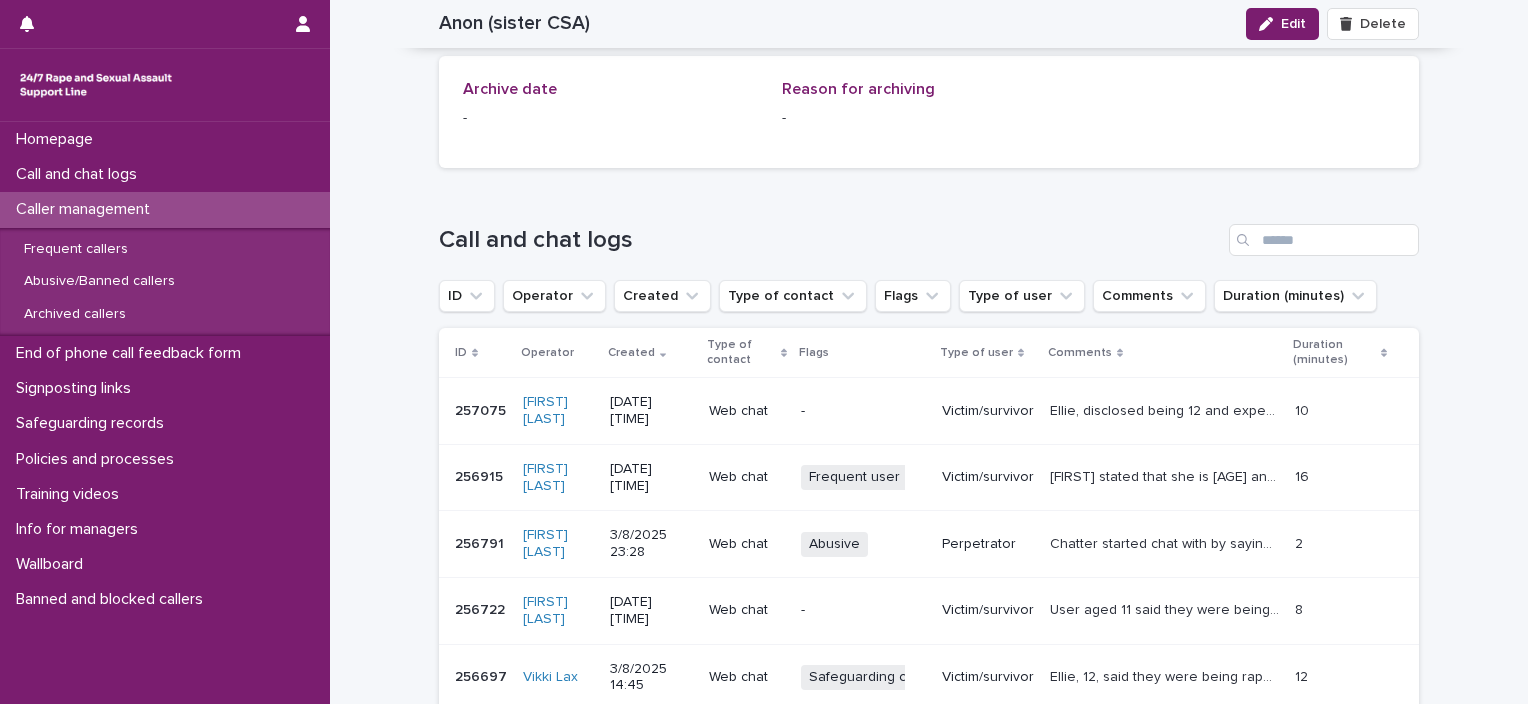 click on "-" at bounding box center (863, 411) 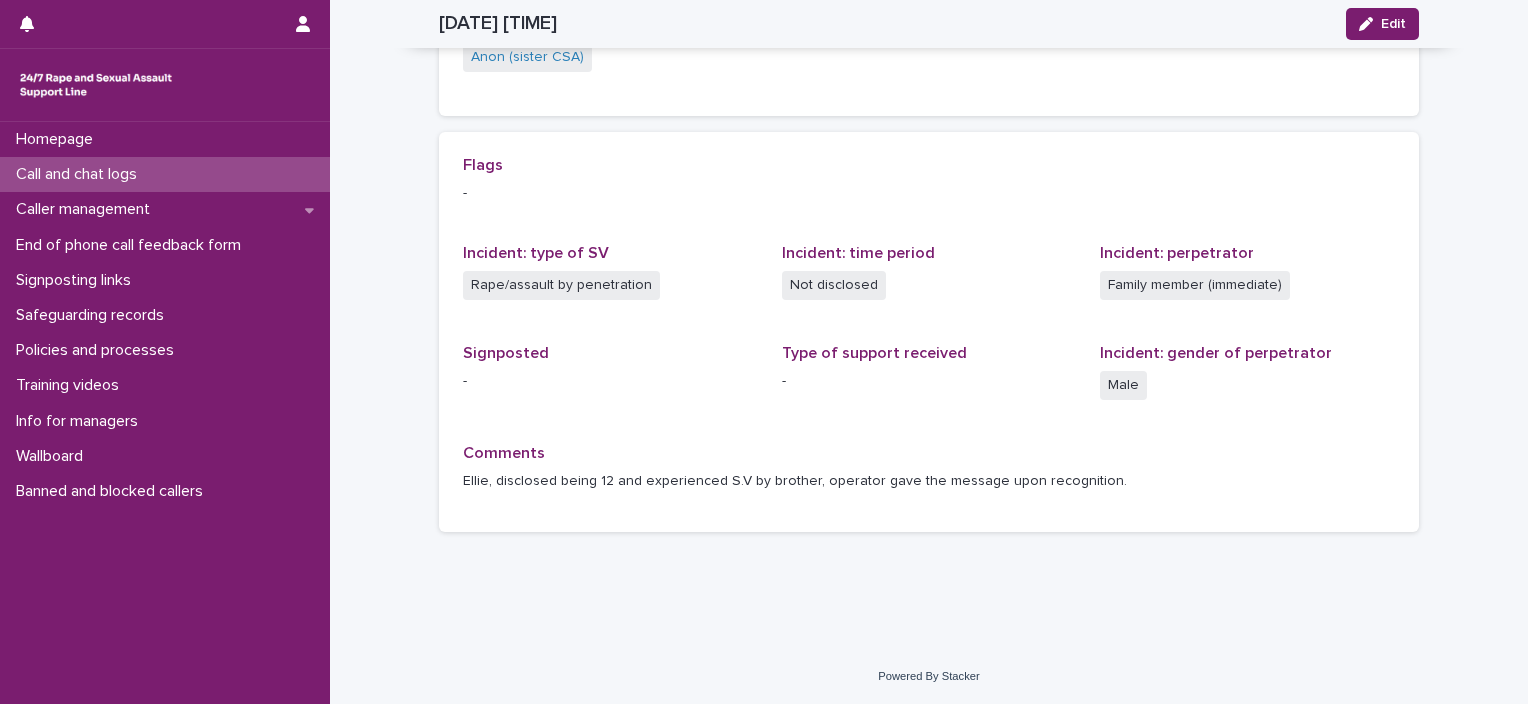 scroll, scrollTop: 0, scrollLeft: 0, axis: both 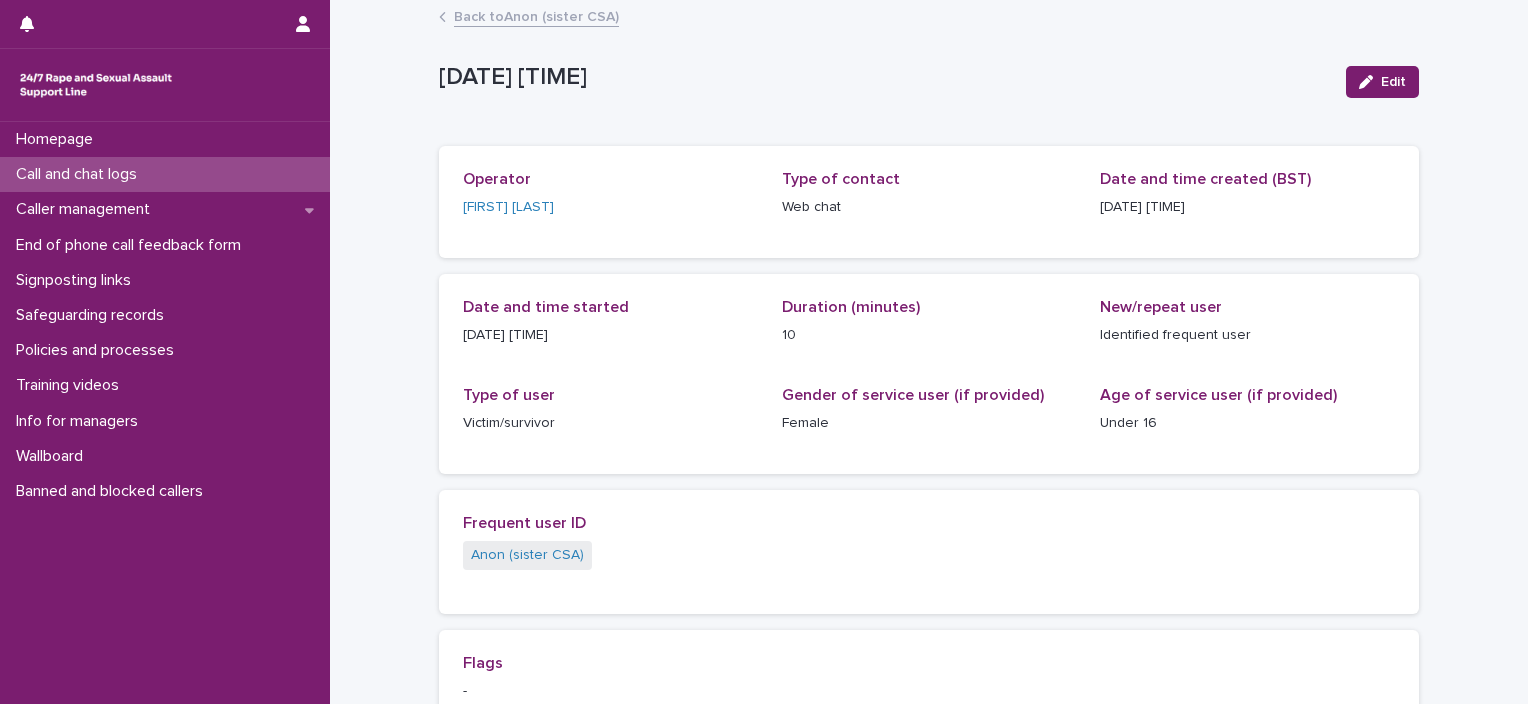 click on "Back to  Anon (sister CSA)" at bounding box center [536, 15] 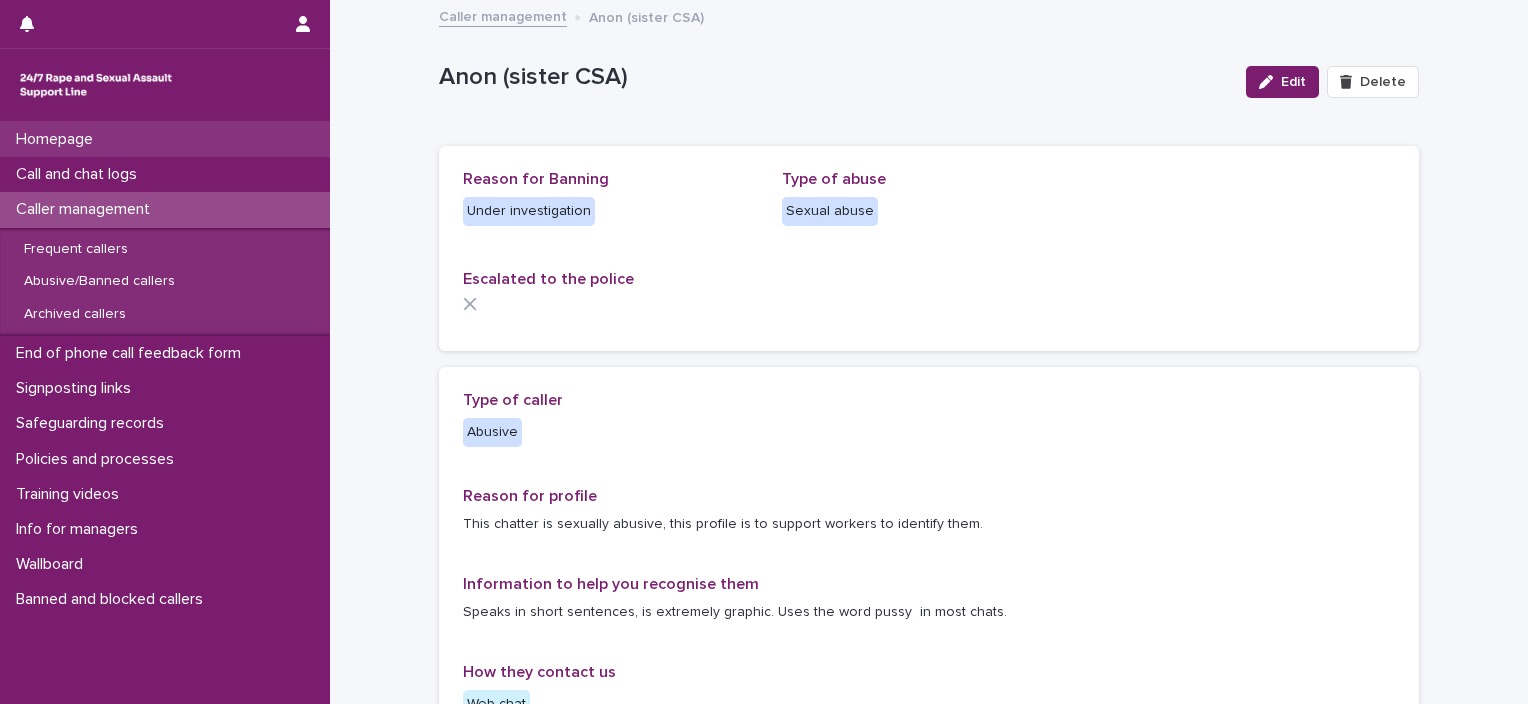 click on "Homepage" at bounding box center (58, 139) 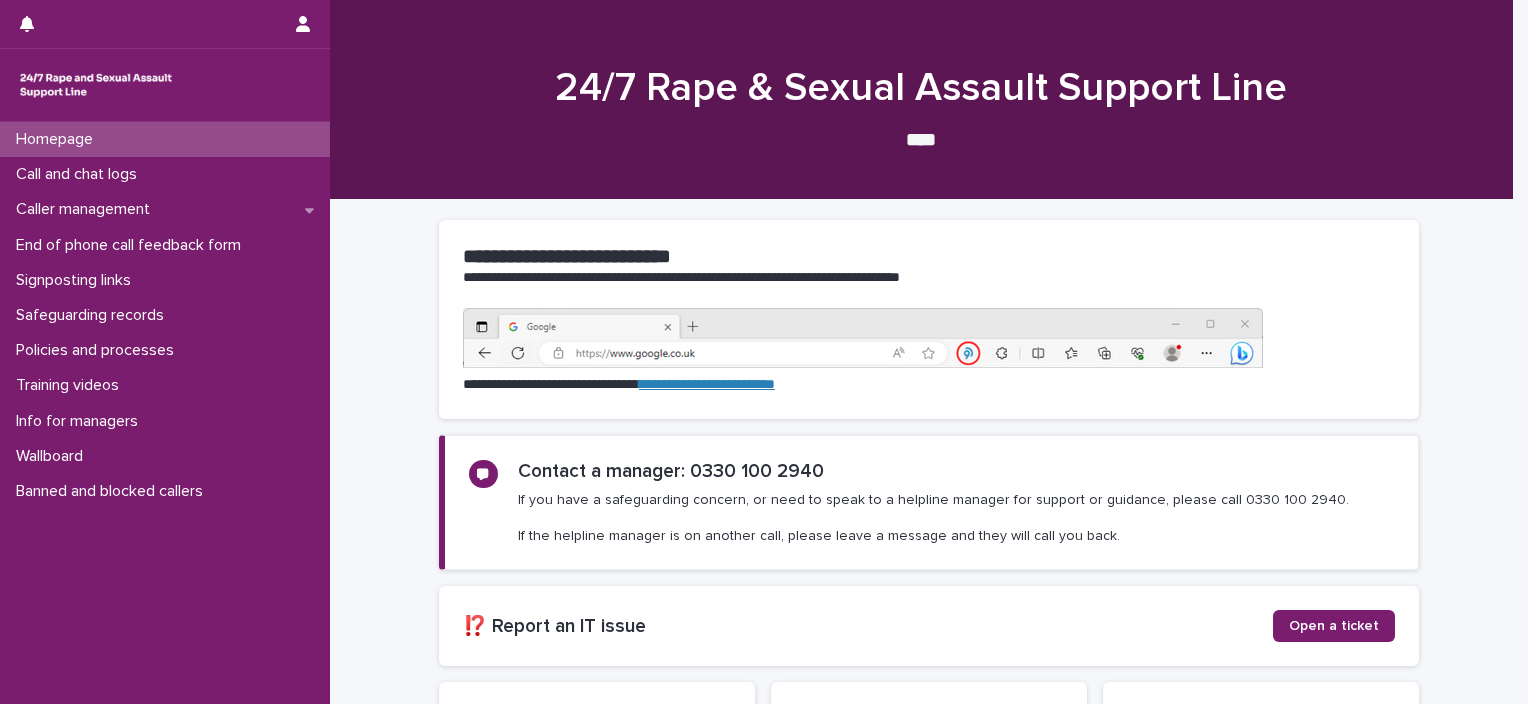 click on "**********" at bounding box center [707, 384] 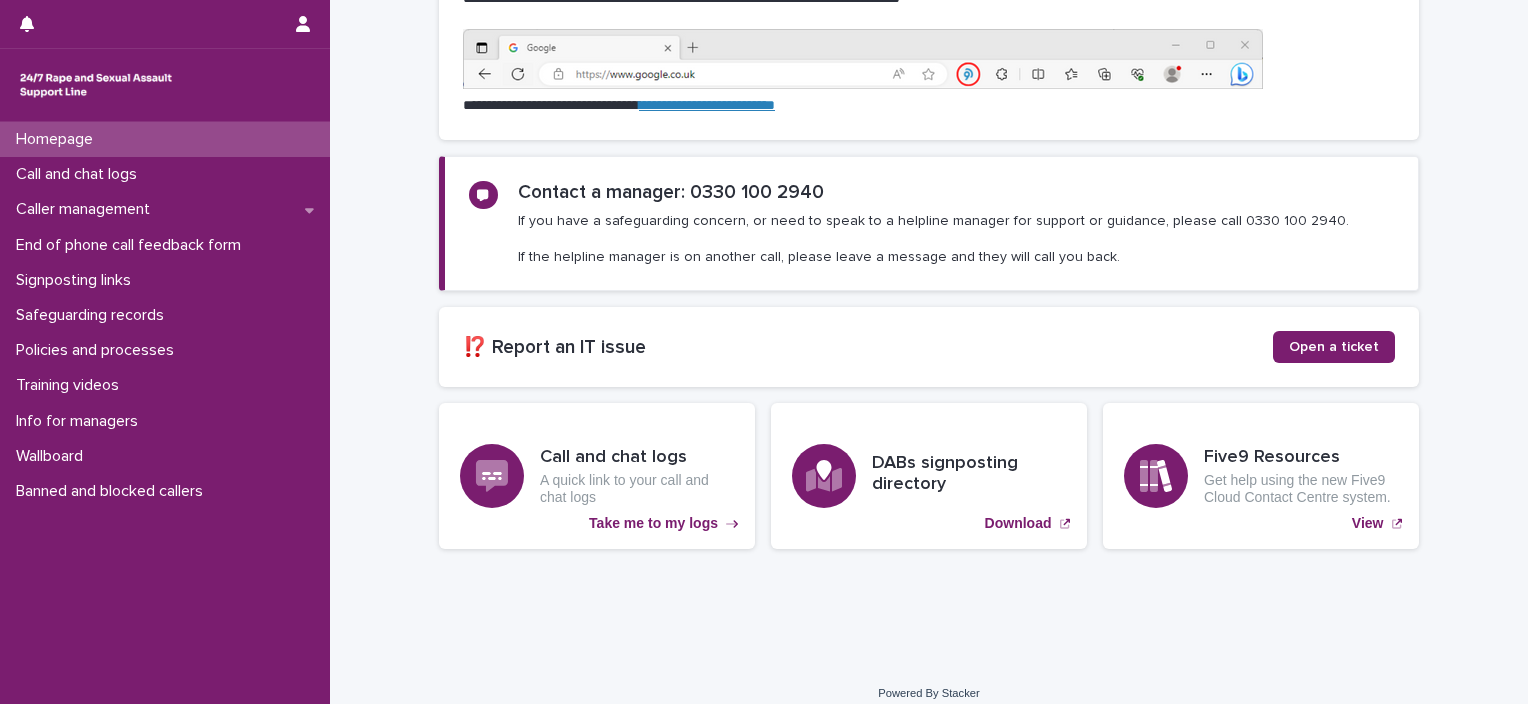 scroll, scrollTop: 295, scrollLeft: 0, axis: vertical 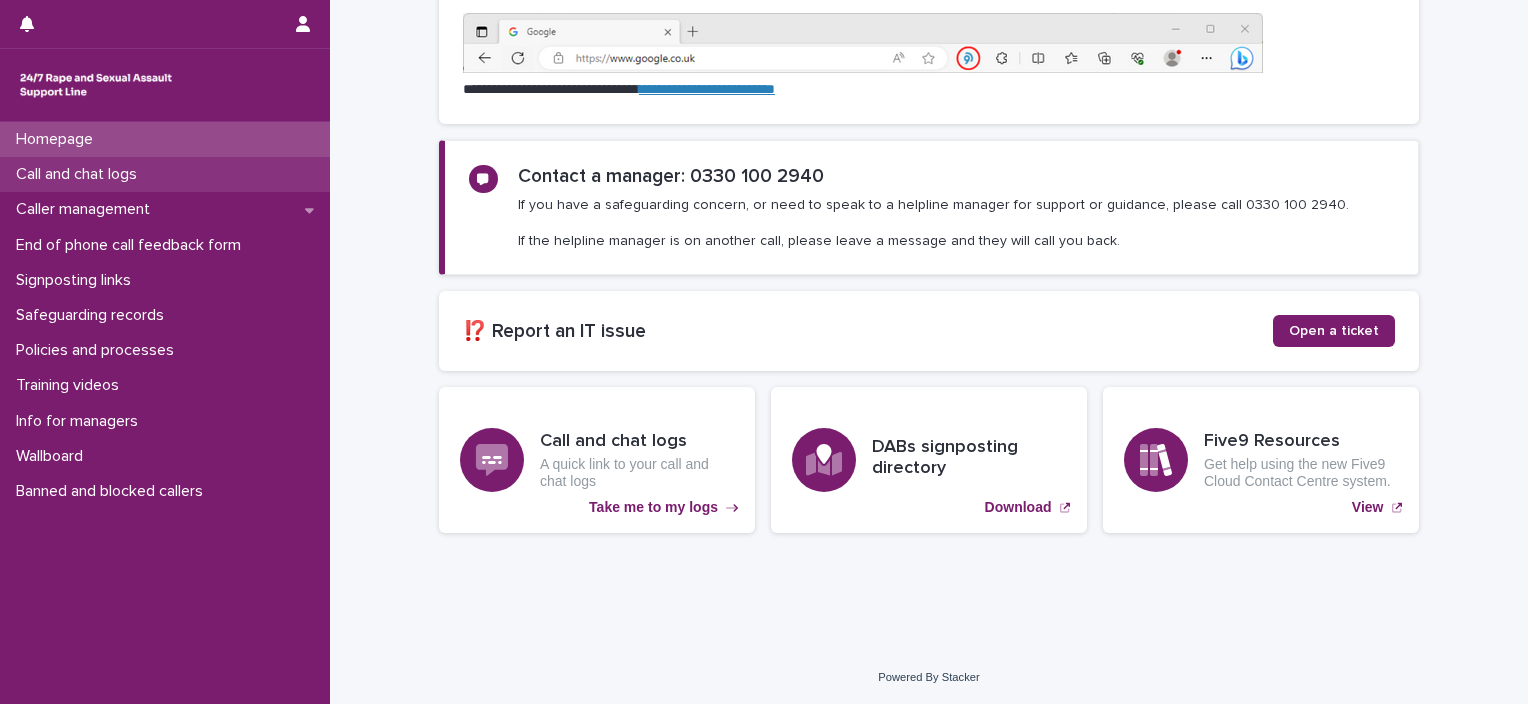 click on "Call and chat logs" at bounding box center (165, 174) 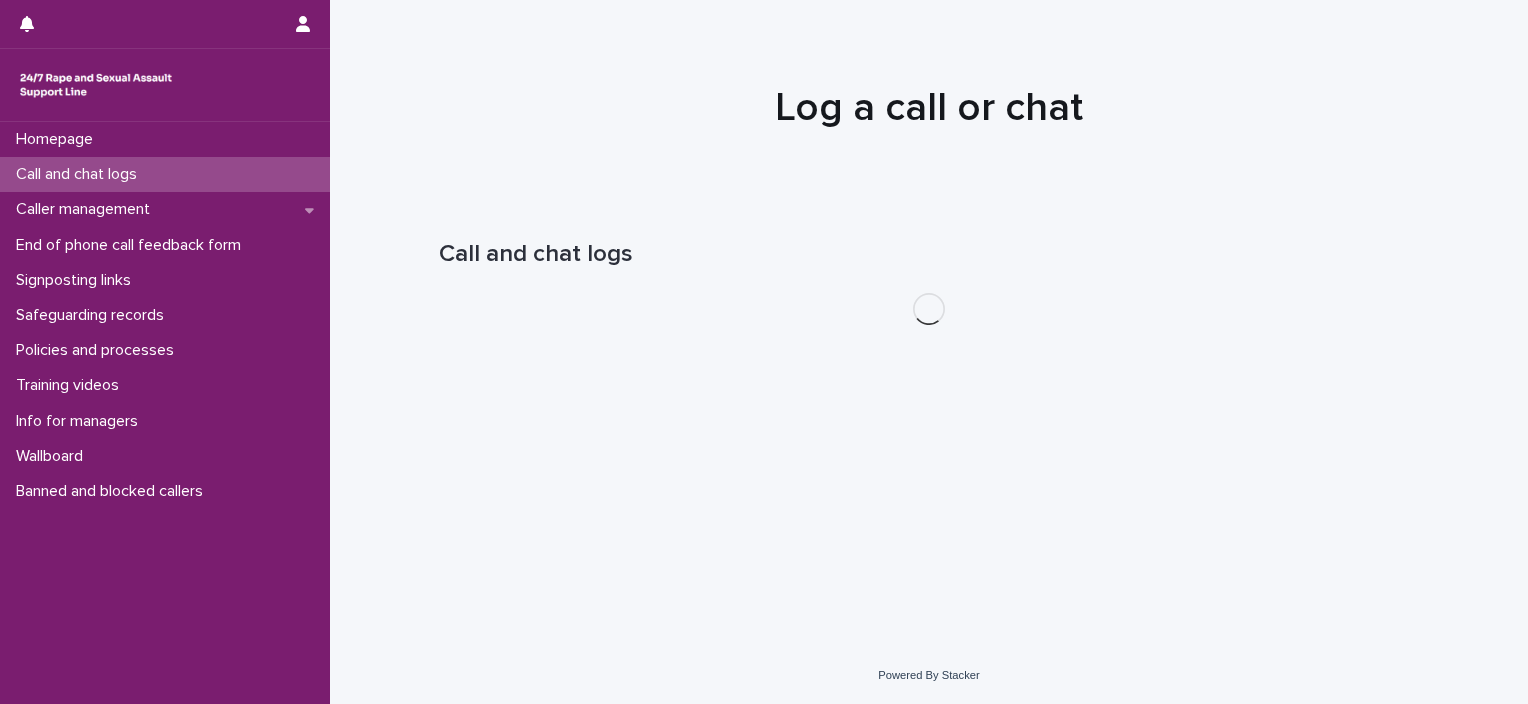 scroll, scrollTop: 0, scrollLeft: 0, axis: both 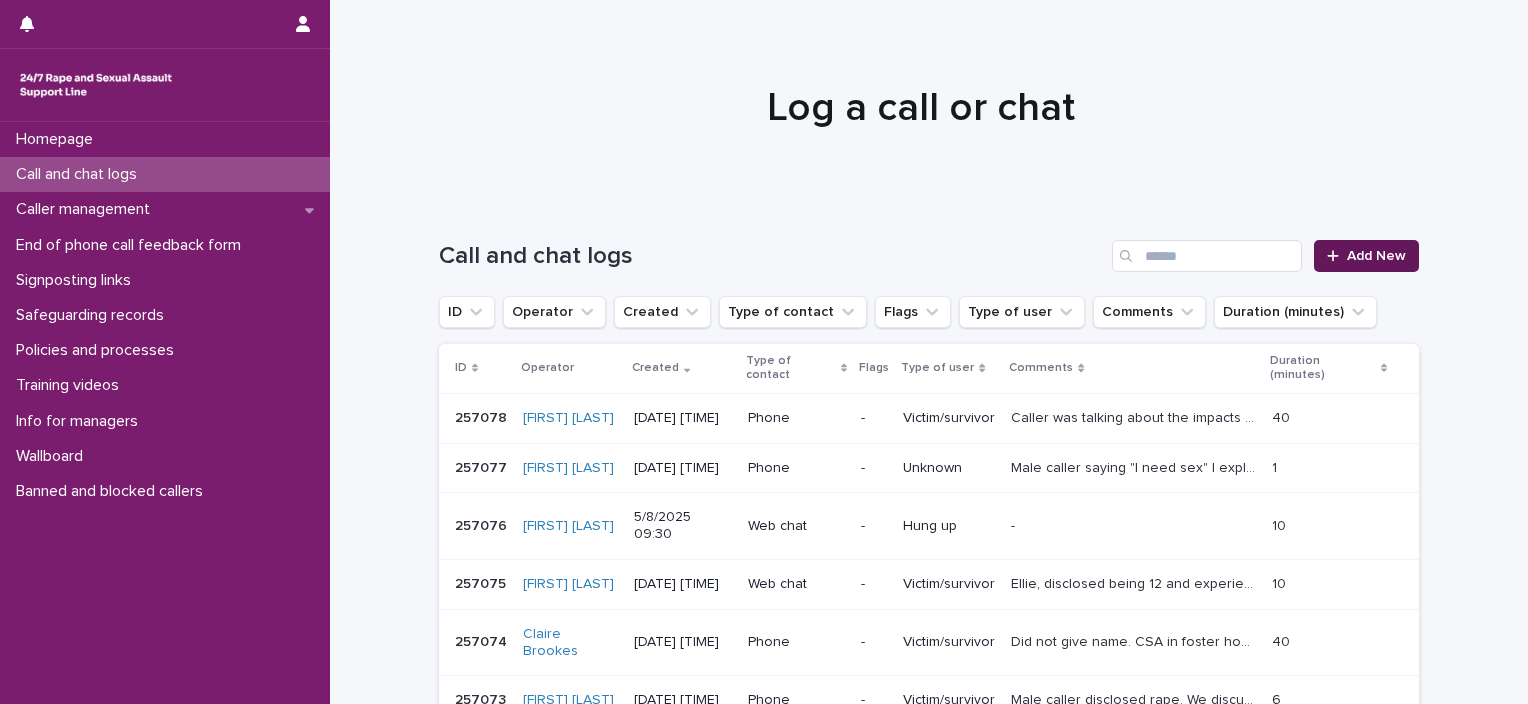 click on "Add New" at bounding box center (1376, 256) 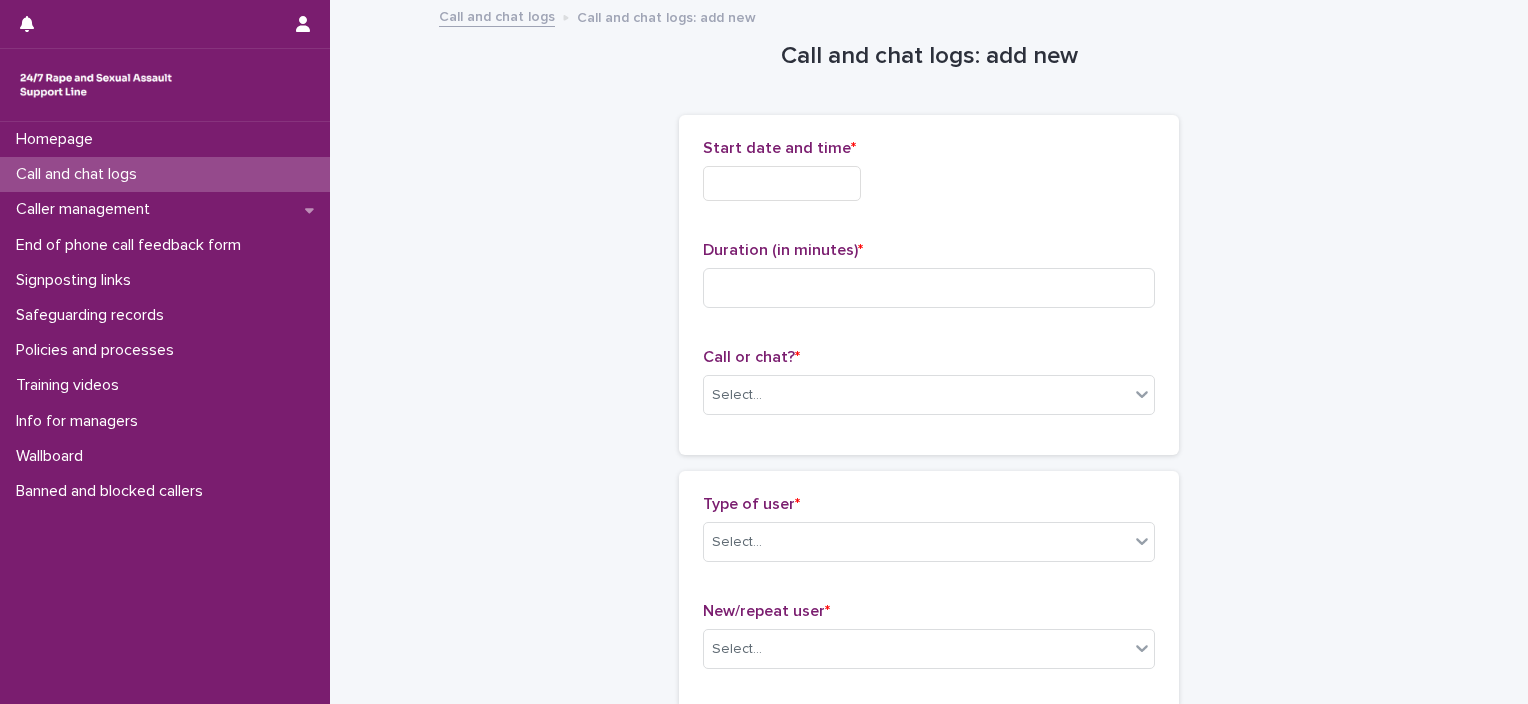 click at bounding box center [782, 183] 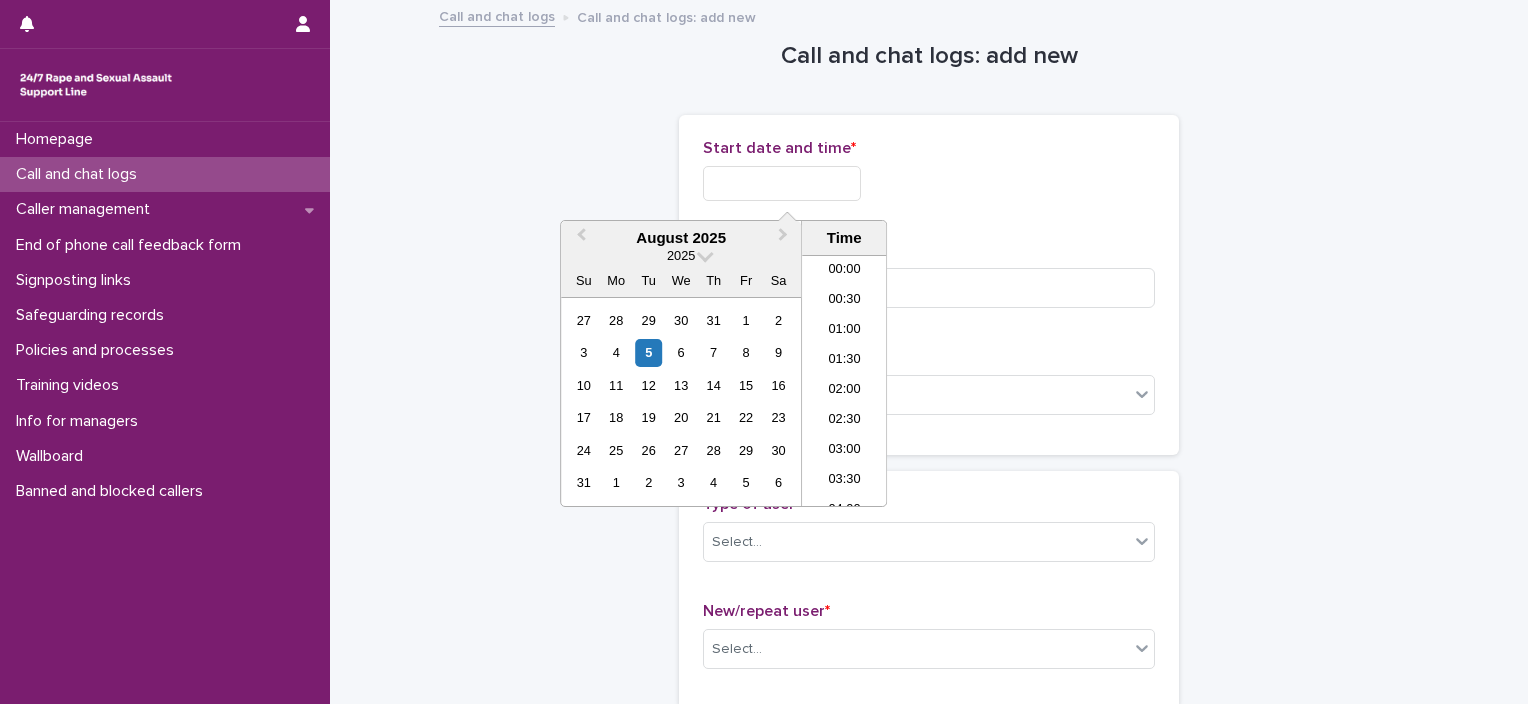 scroll, scrollTop: 490, scrollLeft: 0, axis: vertical 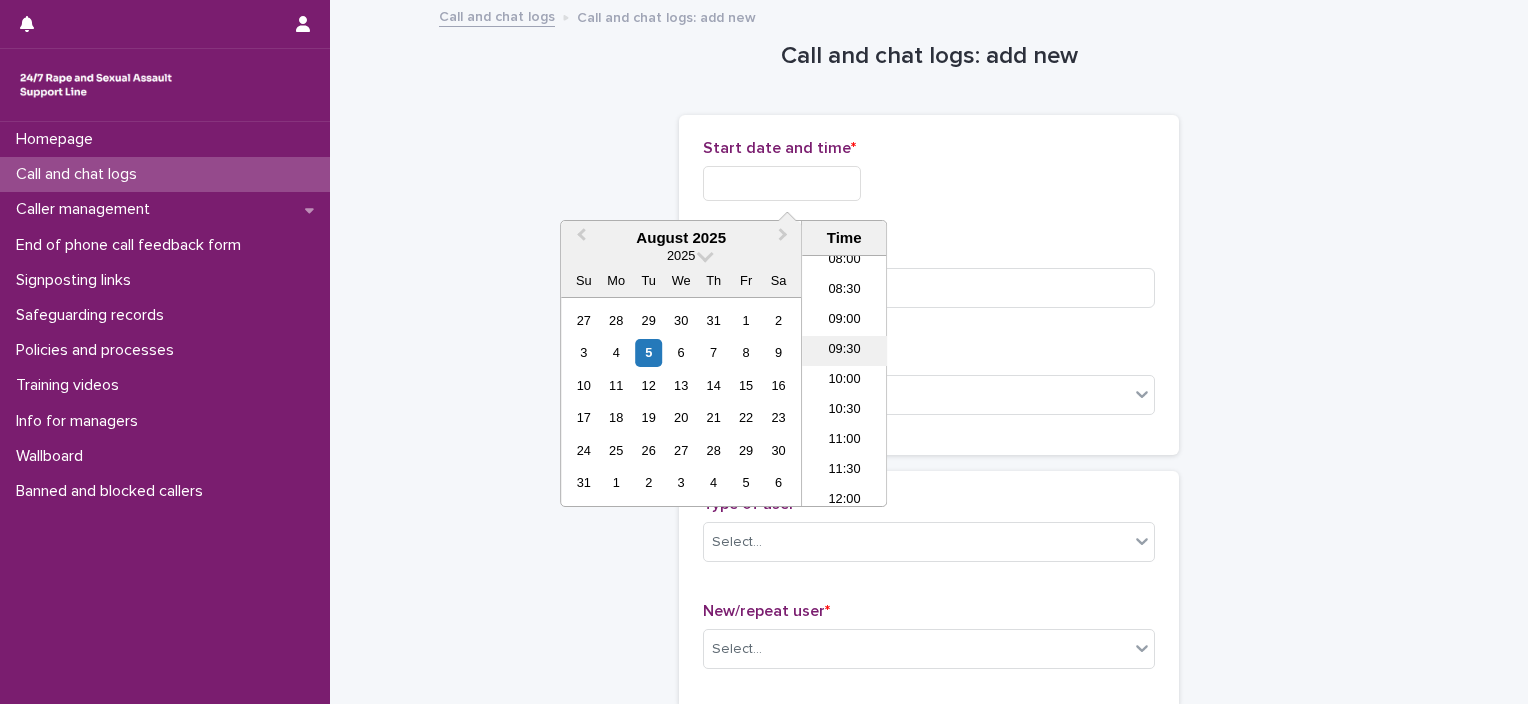 click on "09:30" at bounding box center (844, 351) 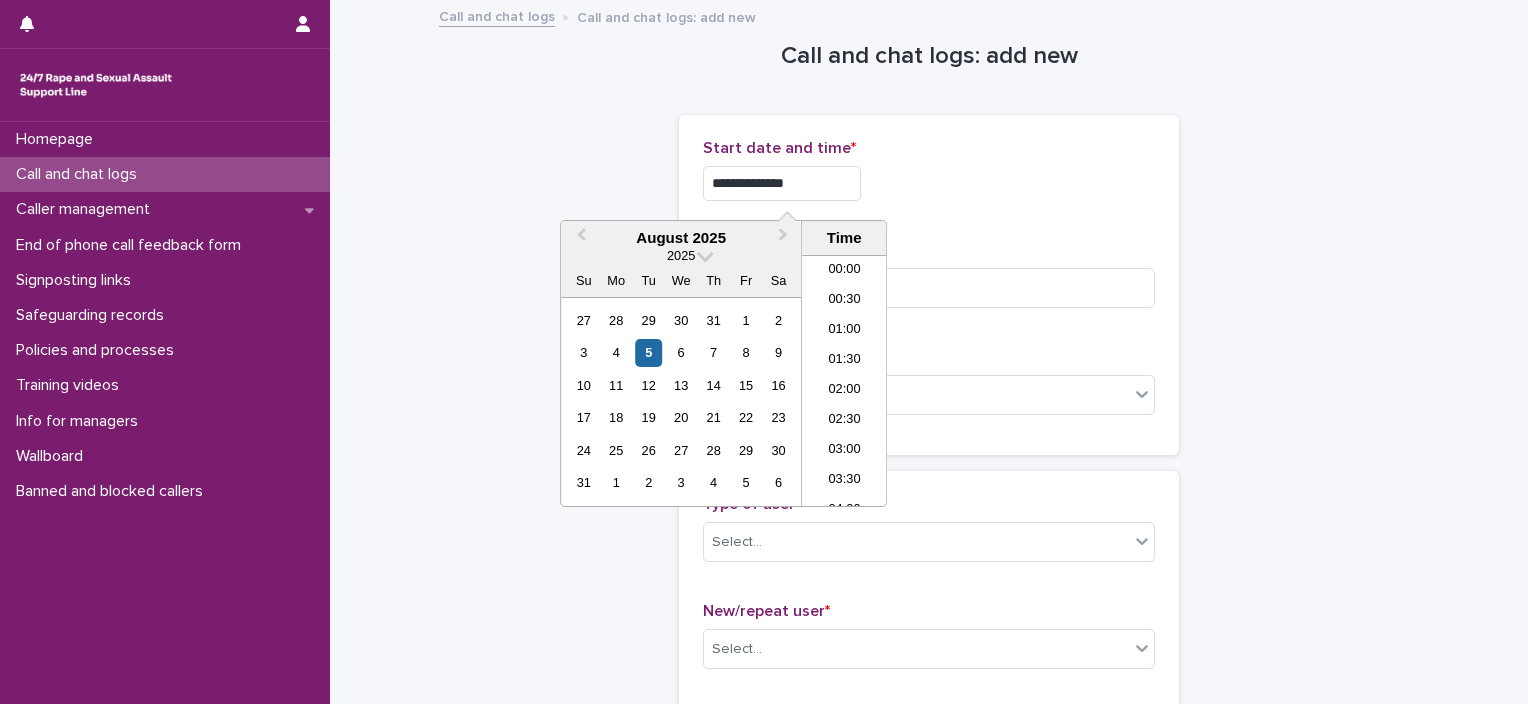 click on "**********" at bounding box center (782, 183) 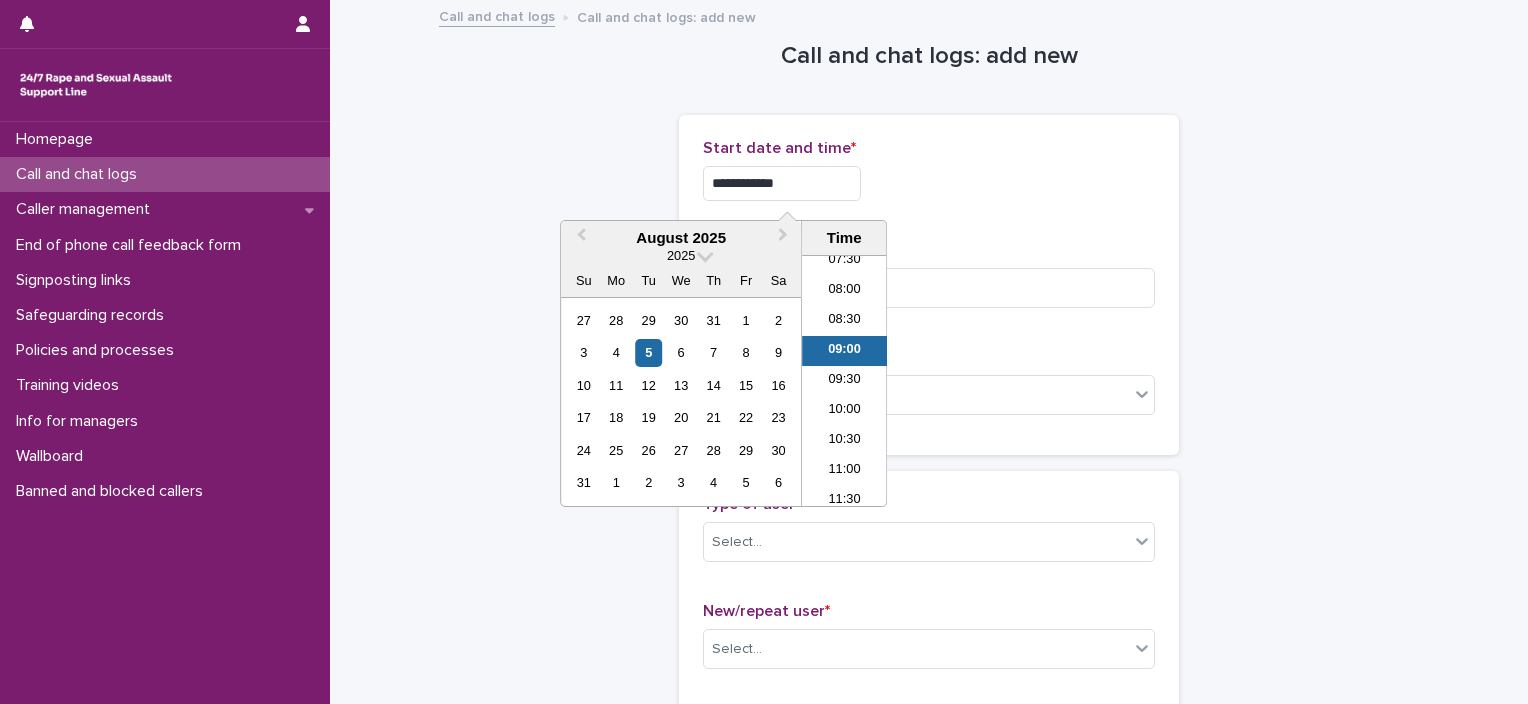 type on "**********" 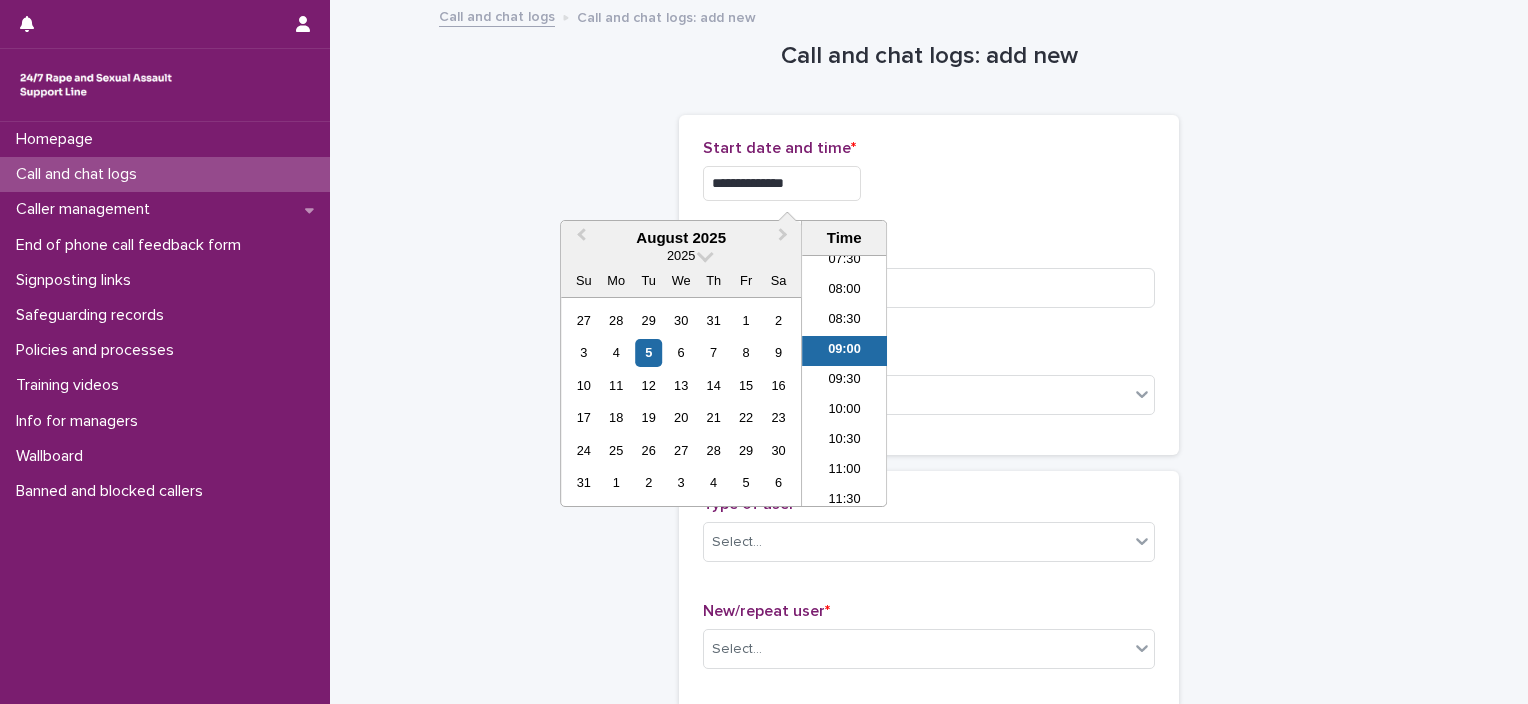 click on "**********" at bounding box center [929, 178] 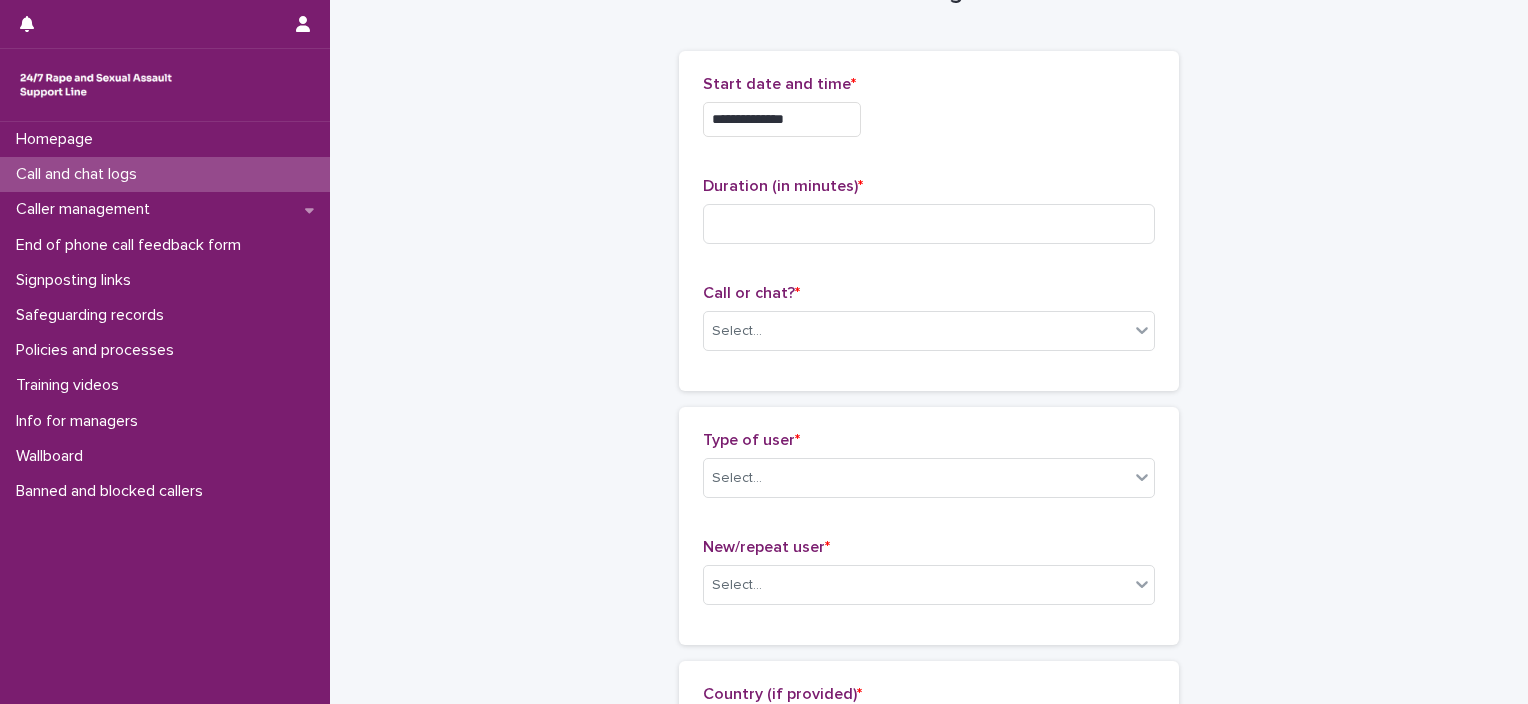 scroll, scrollTop: 100, scrollLeft: 0, axis: vertical 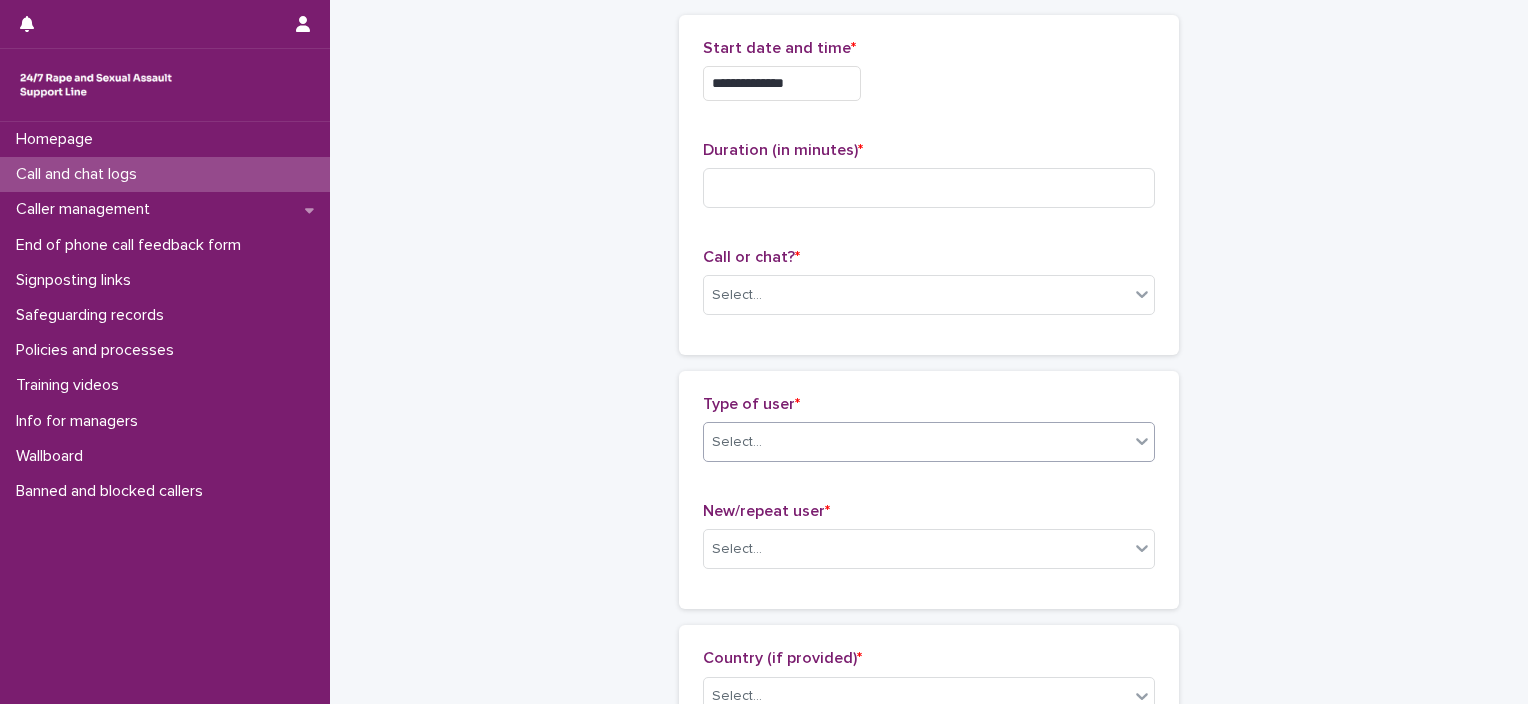 click on "Select..." at bounding box center (916, 442) 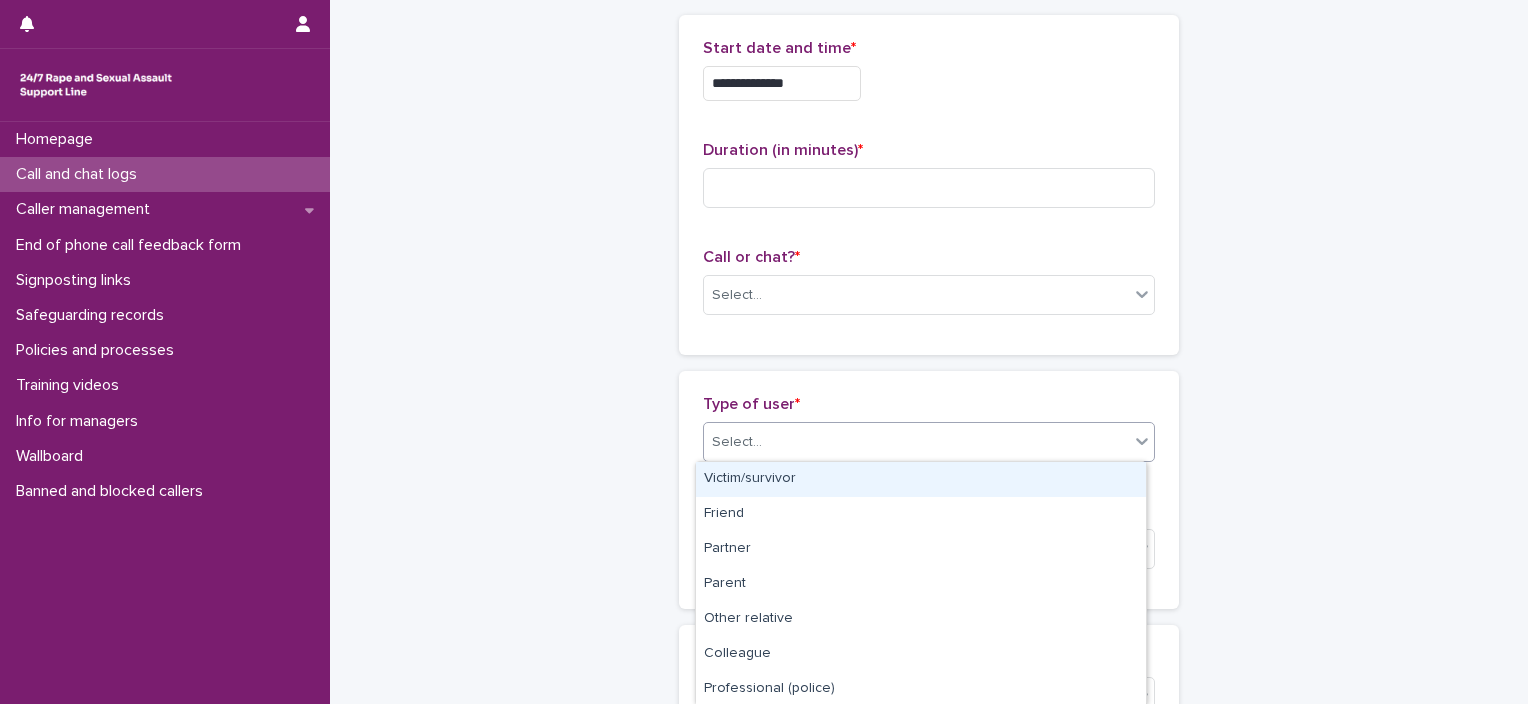 click on "**********" at bounding box center (929, 984) 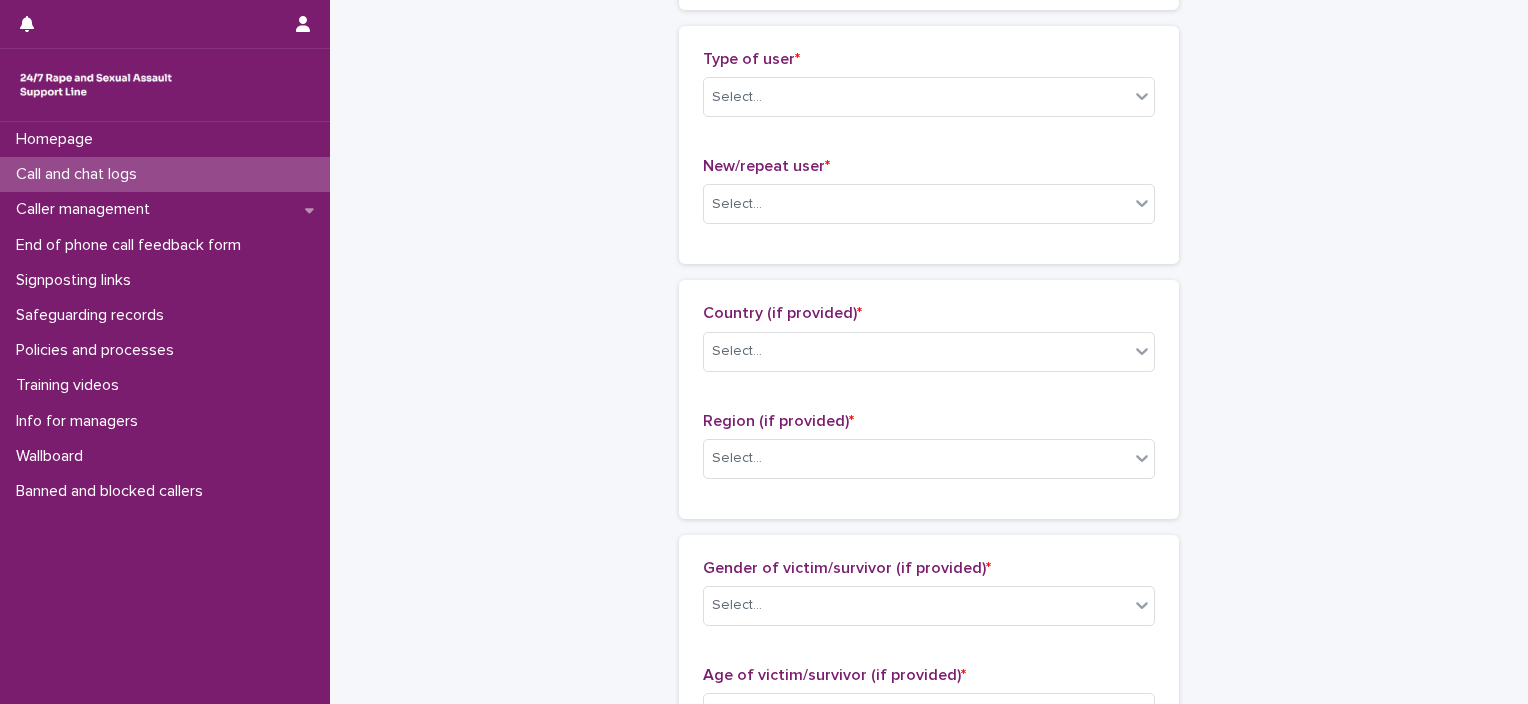 scroll, scrollTop: 400, scrollLeft: 0, axis: vertical 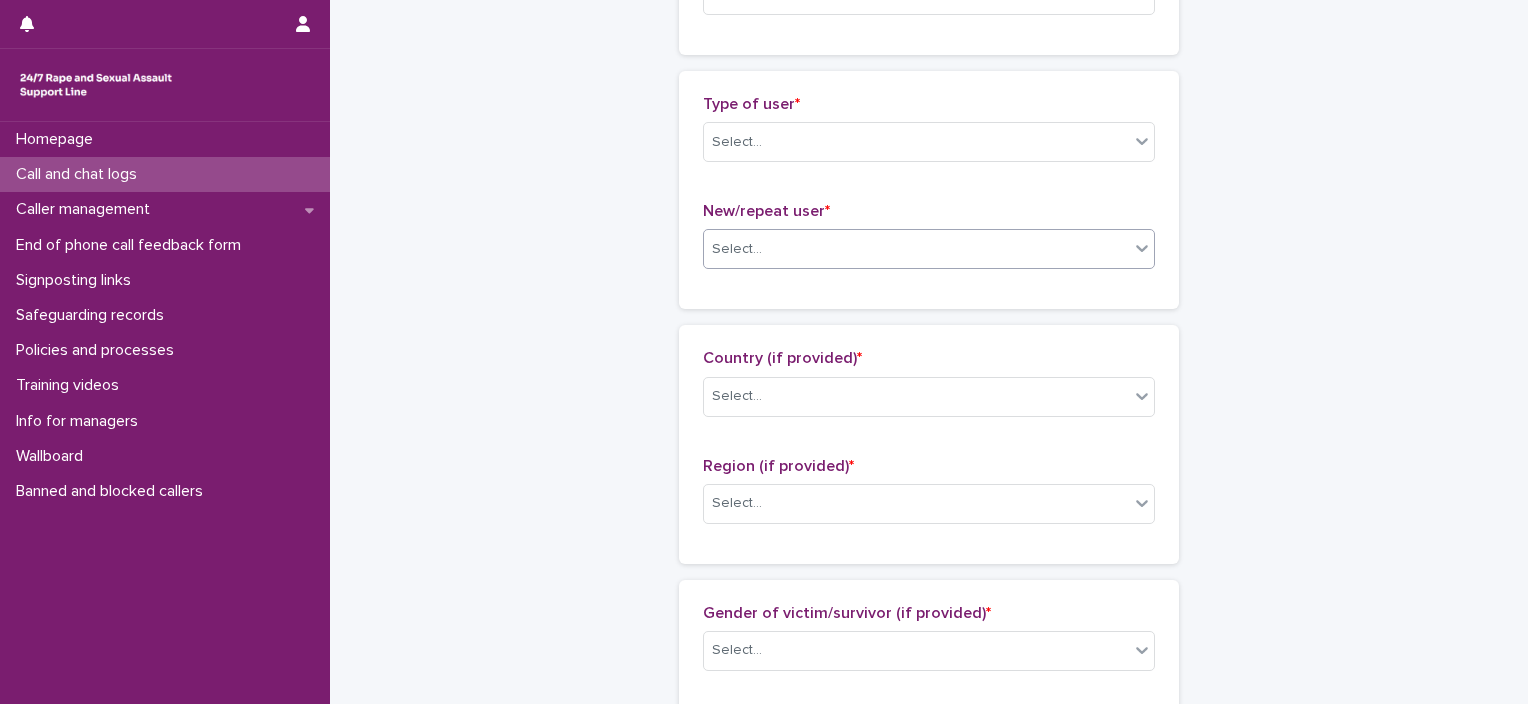 click on "Select..." at bounding box center (916, 249) 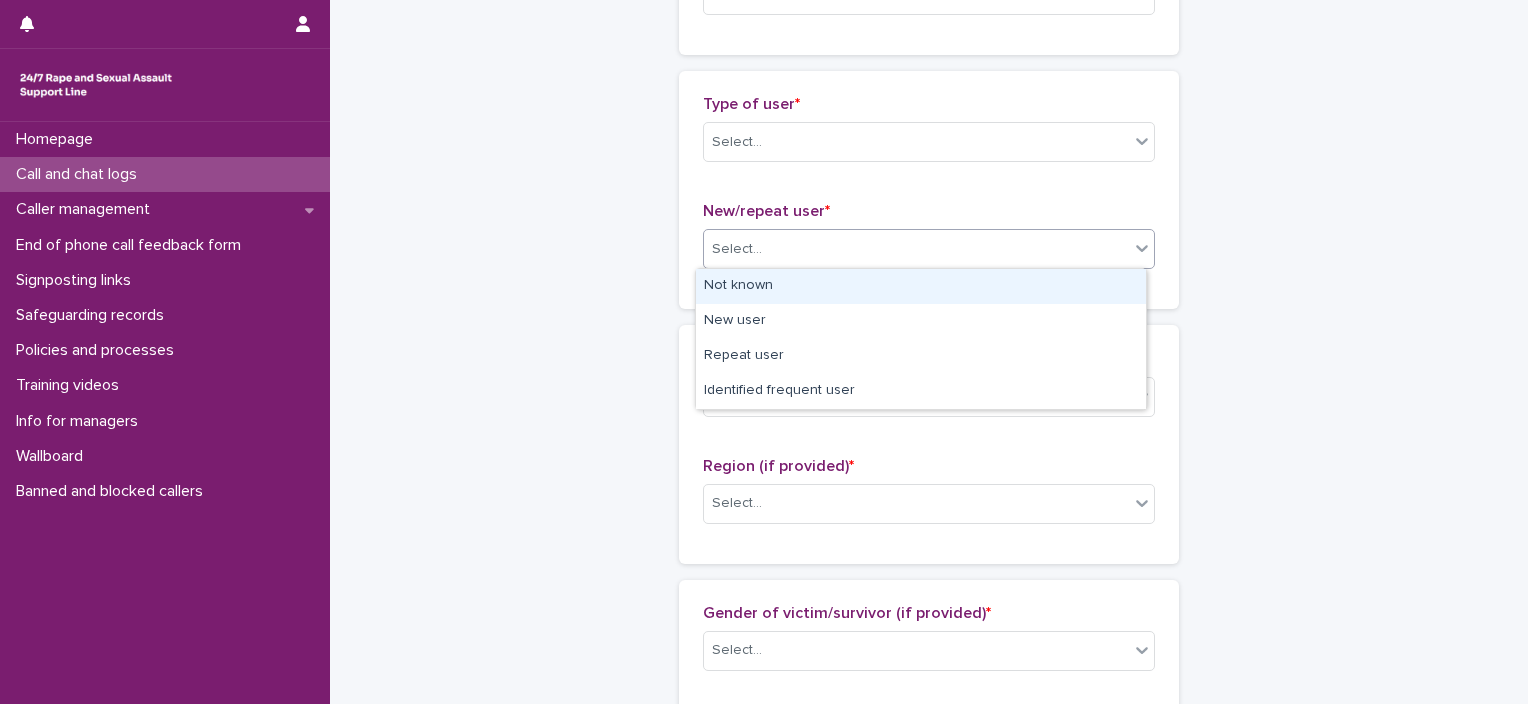 click on "Select..." at bounding box center (916, 249) 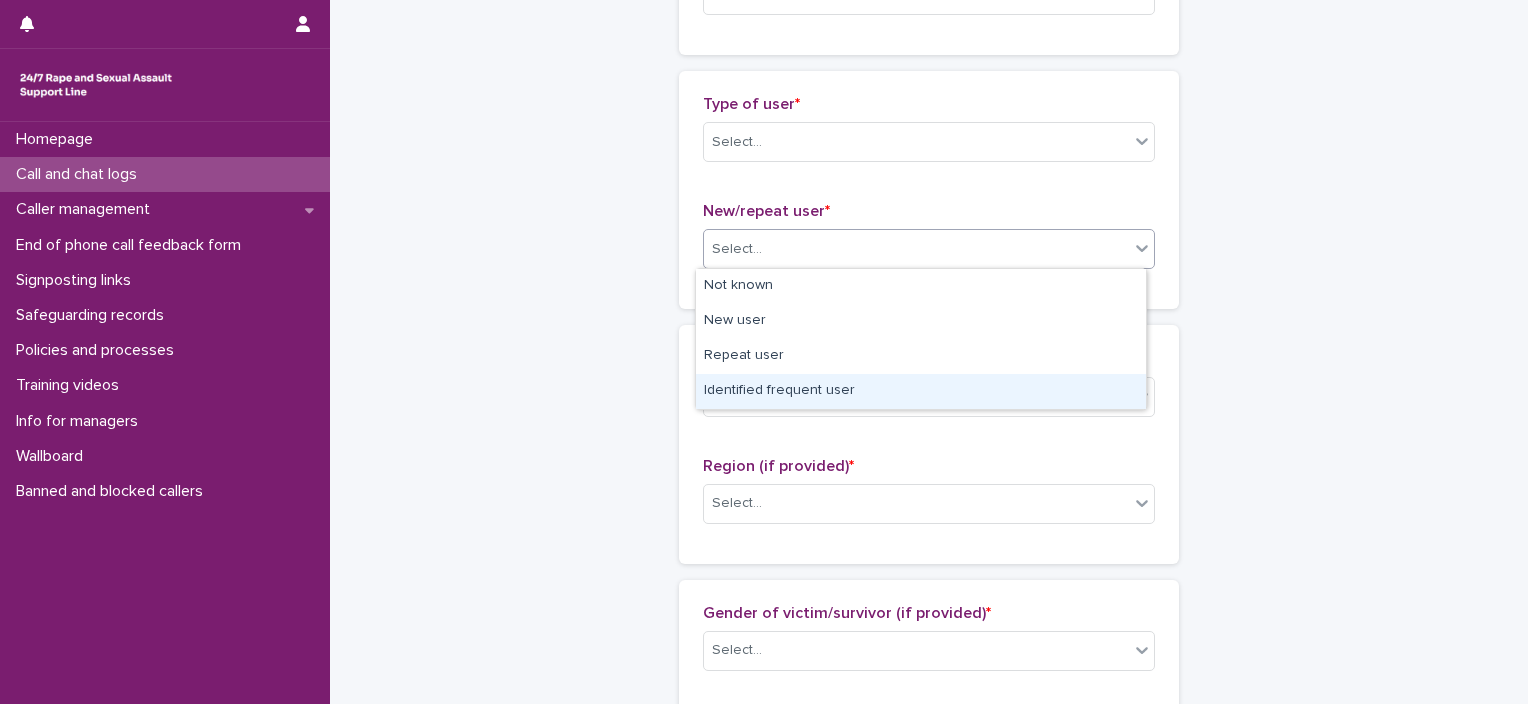 click on "Identified frequent user" at bounding box center [921, 391] 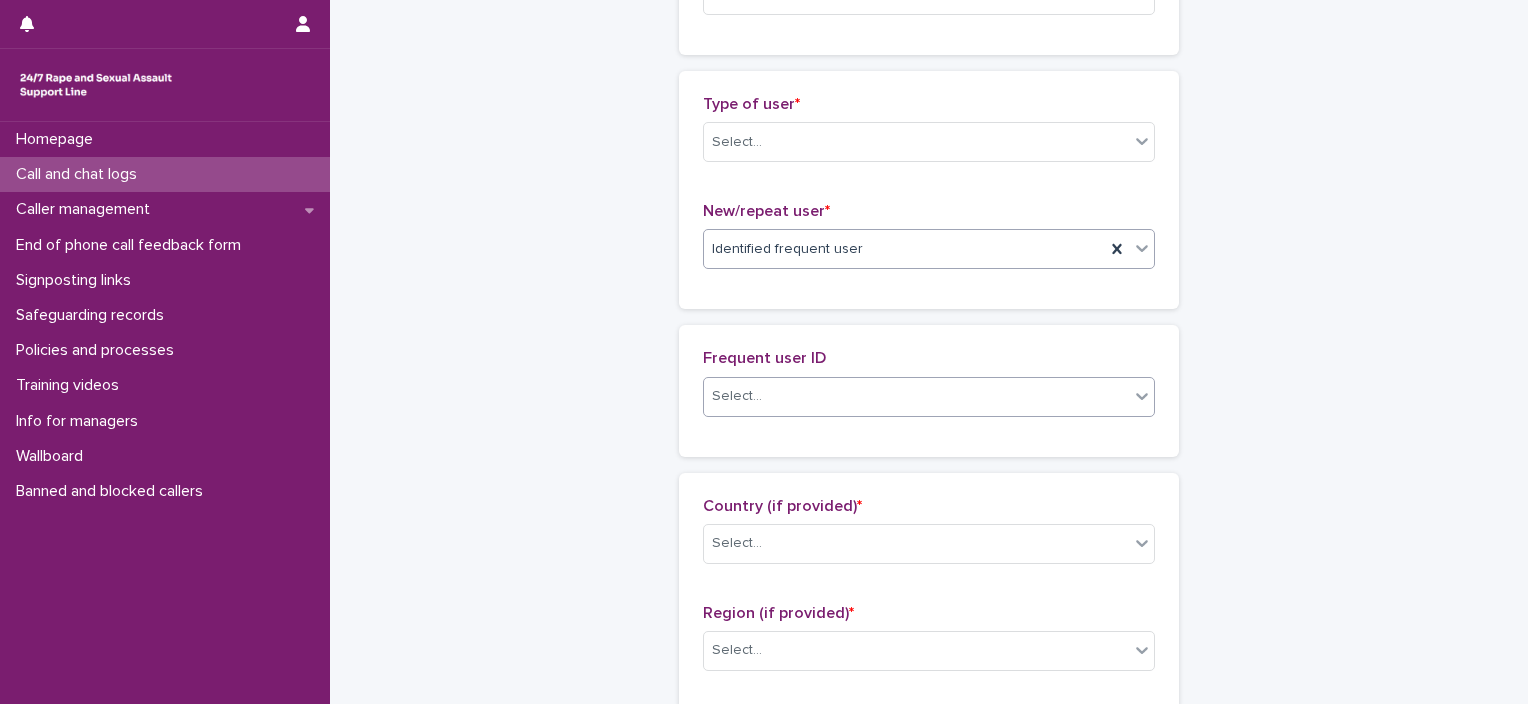 click on "Select..." at bounding box center (916, 396) 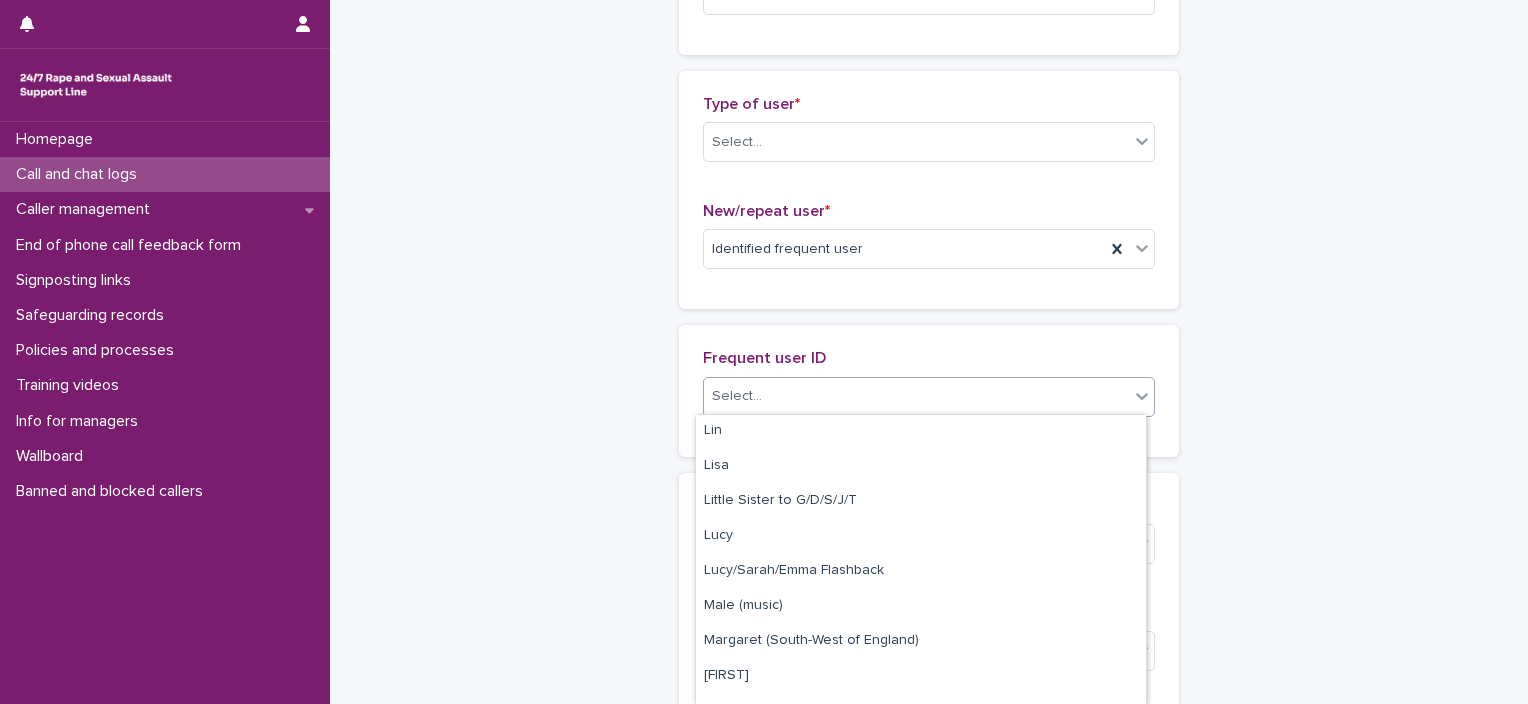 scroll, scrollTop: 2000, scrollLeft: 0, axis: vertical 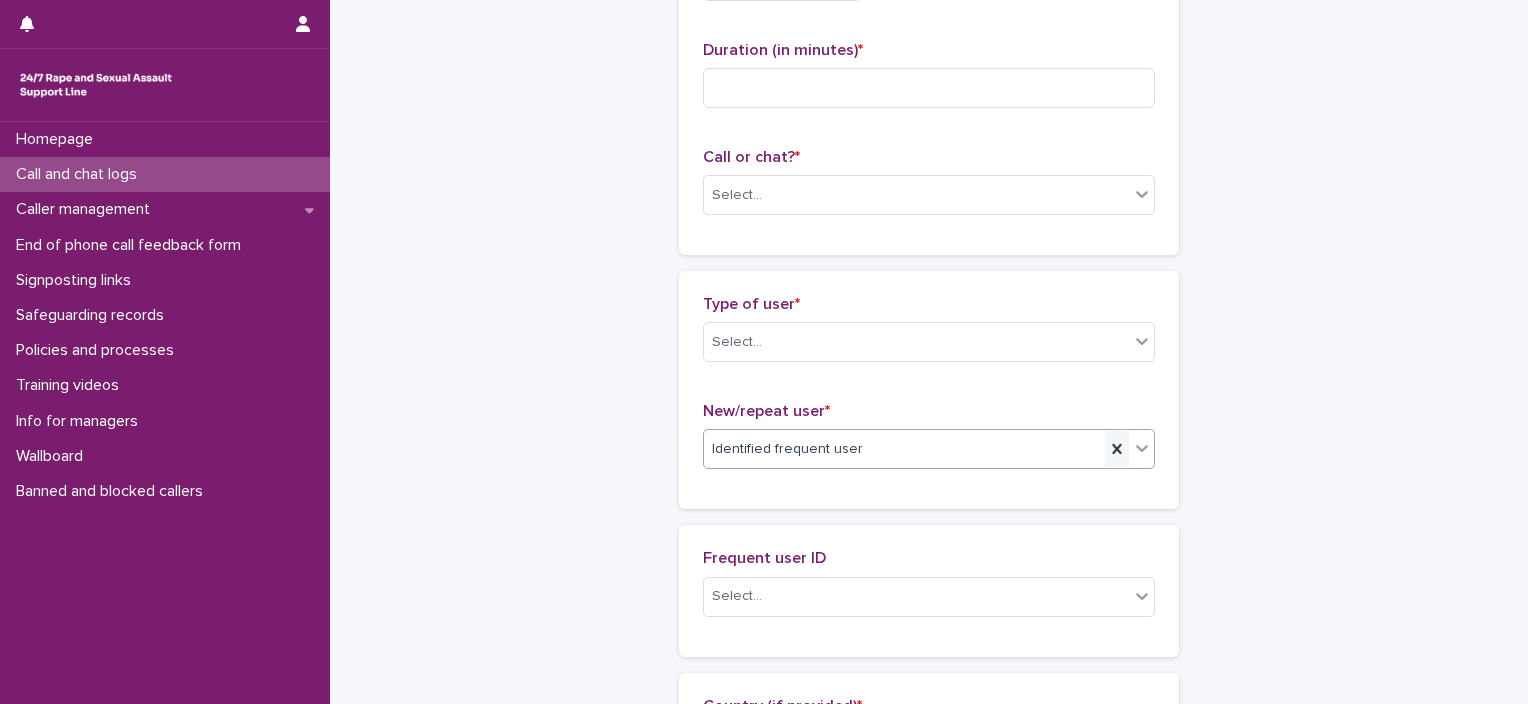 click 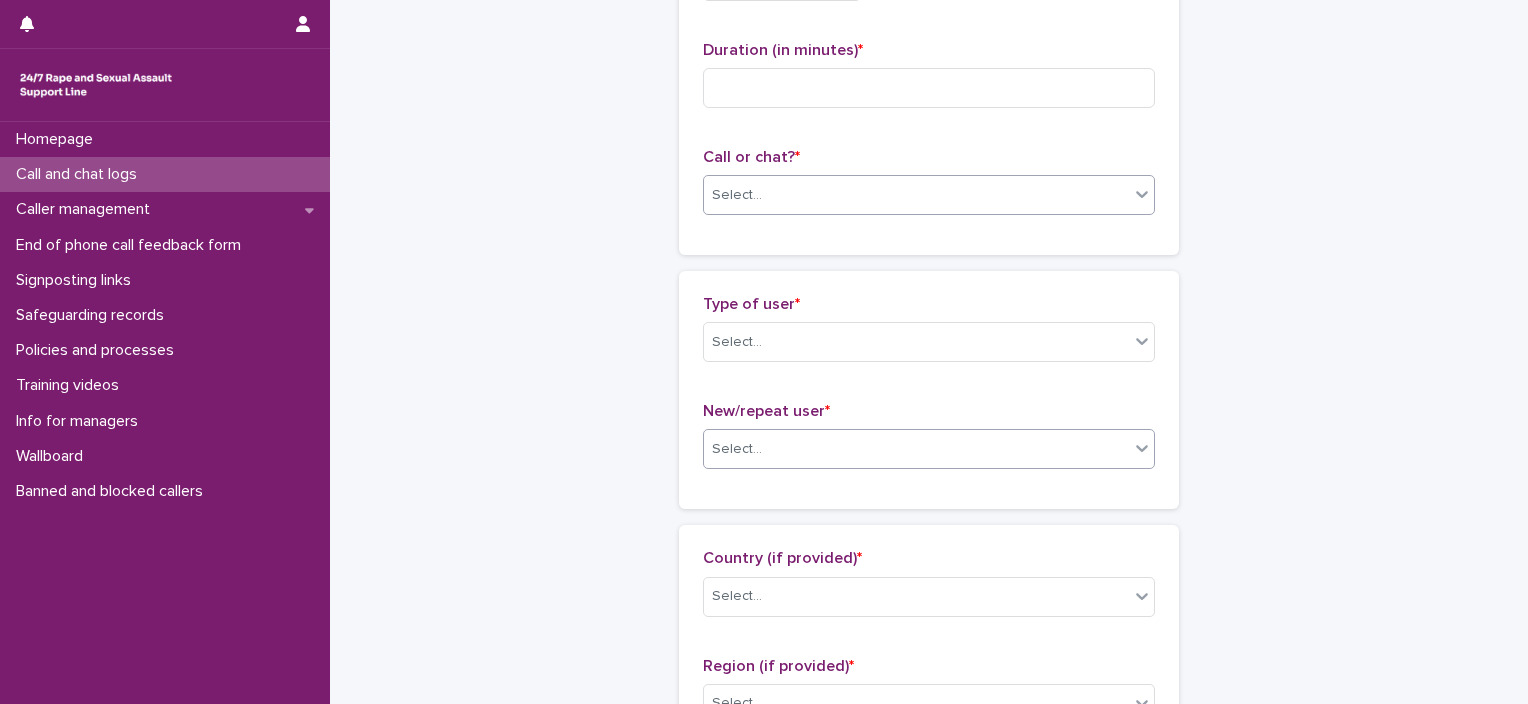 click on "Select..." at bounding box center [916, 195] 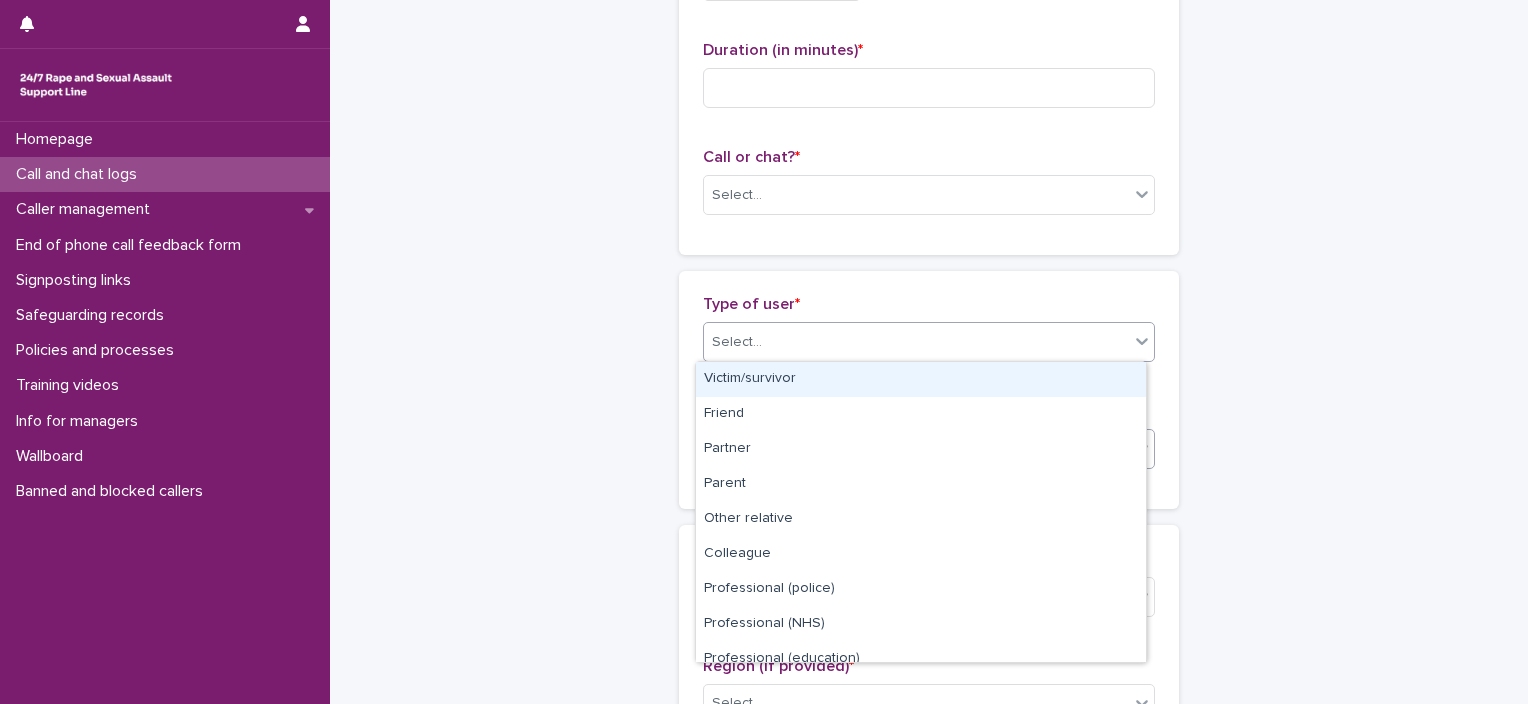 click on "Select..." at bounding box center [916, 342] 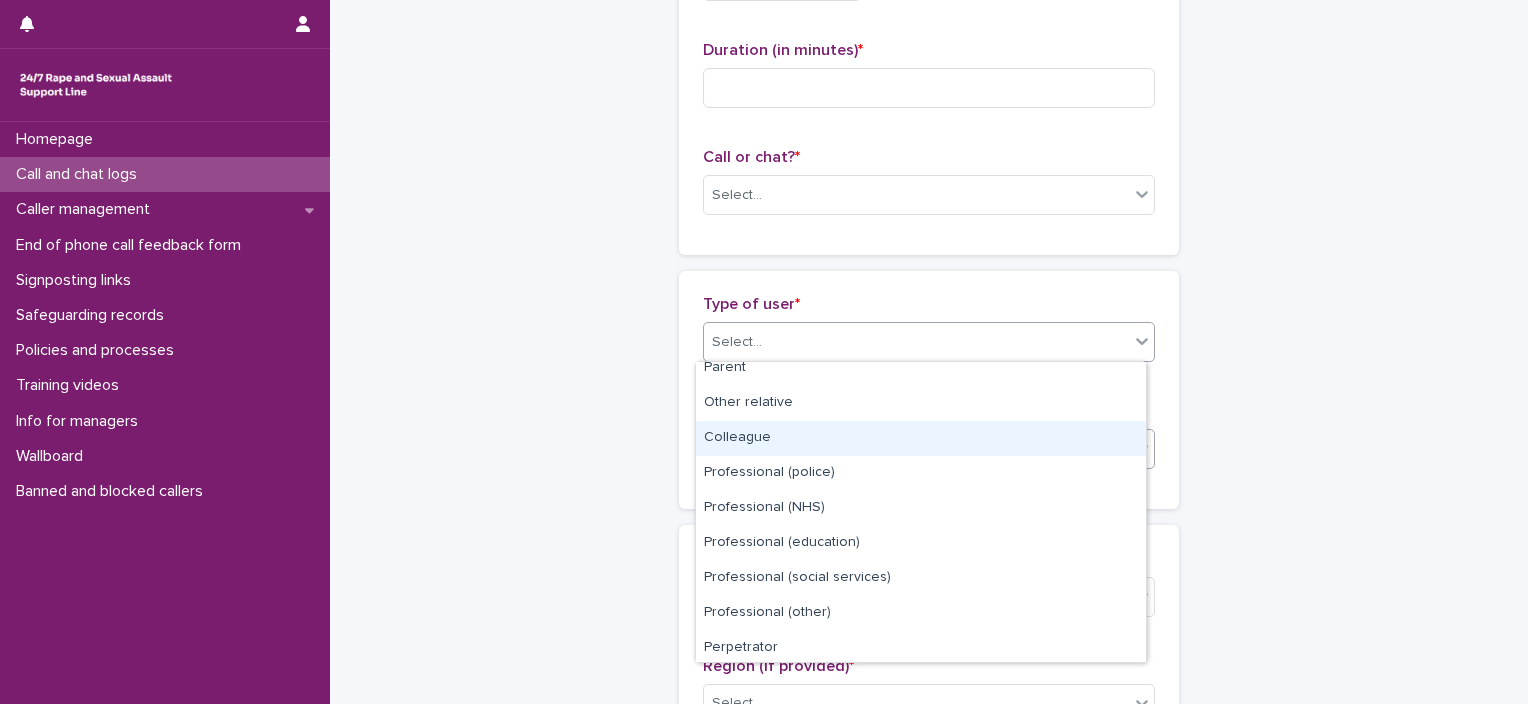 scroll, scrollTop: 224, scrollLeft: 0, axis: vertical 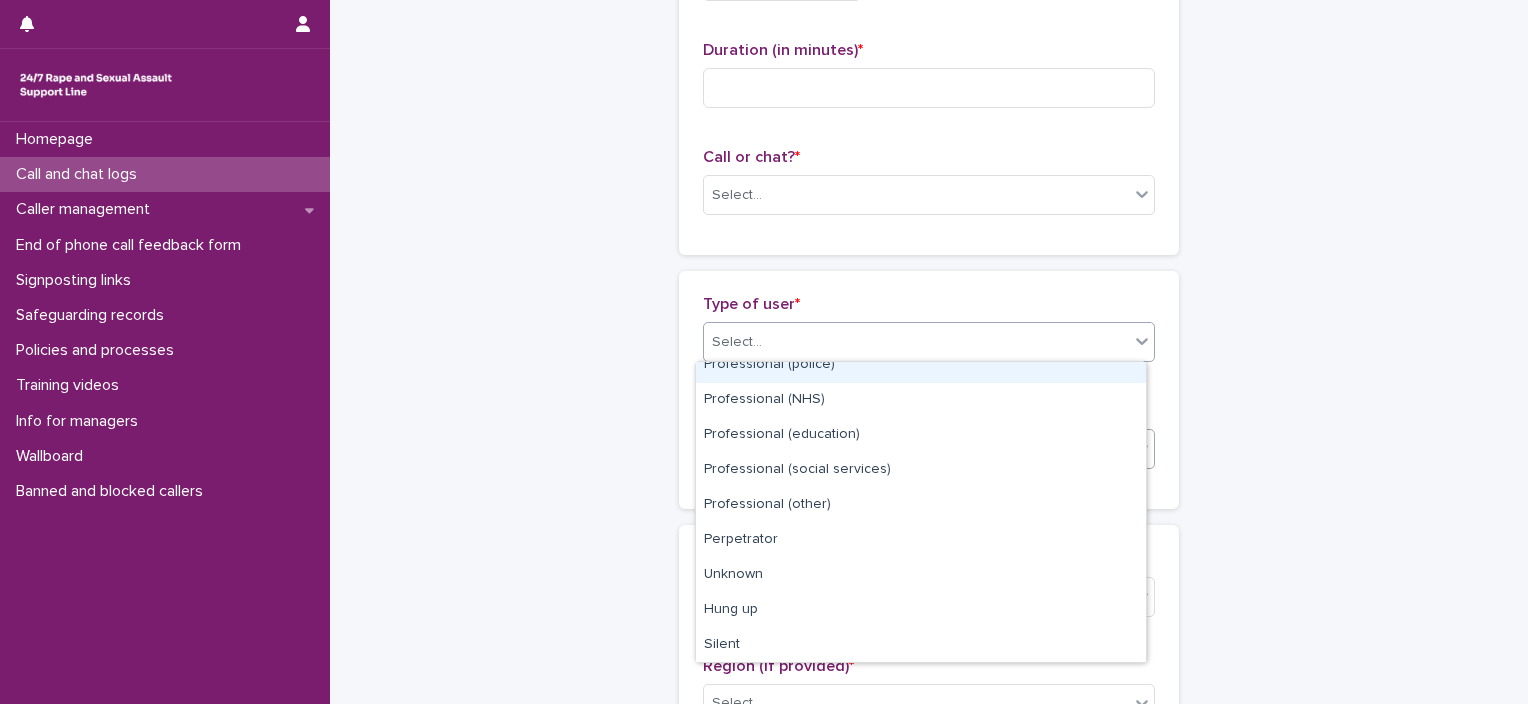 click on "Select..." at bounding box center [916, 342] 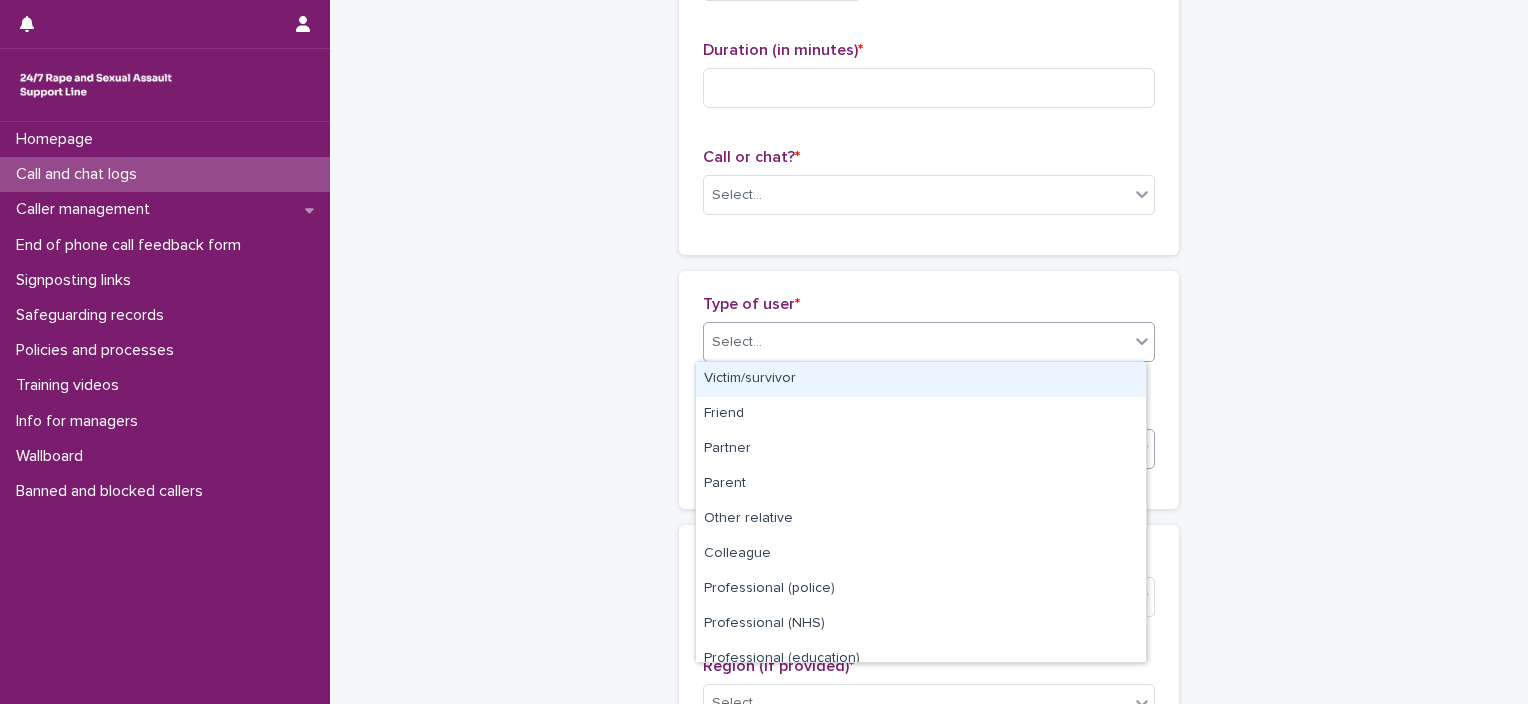 click on "Select..." at bounding box center (916, 342) 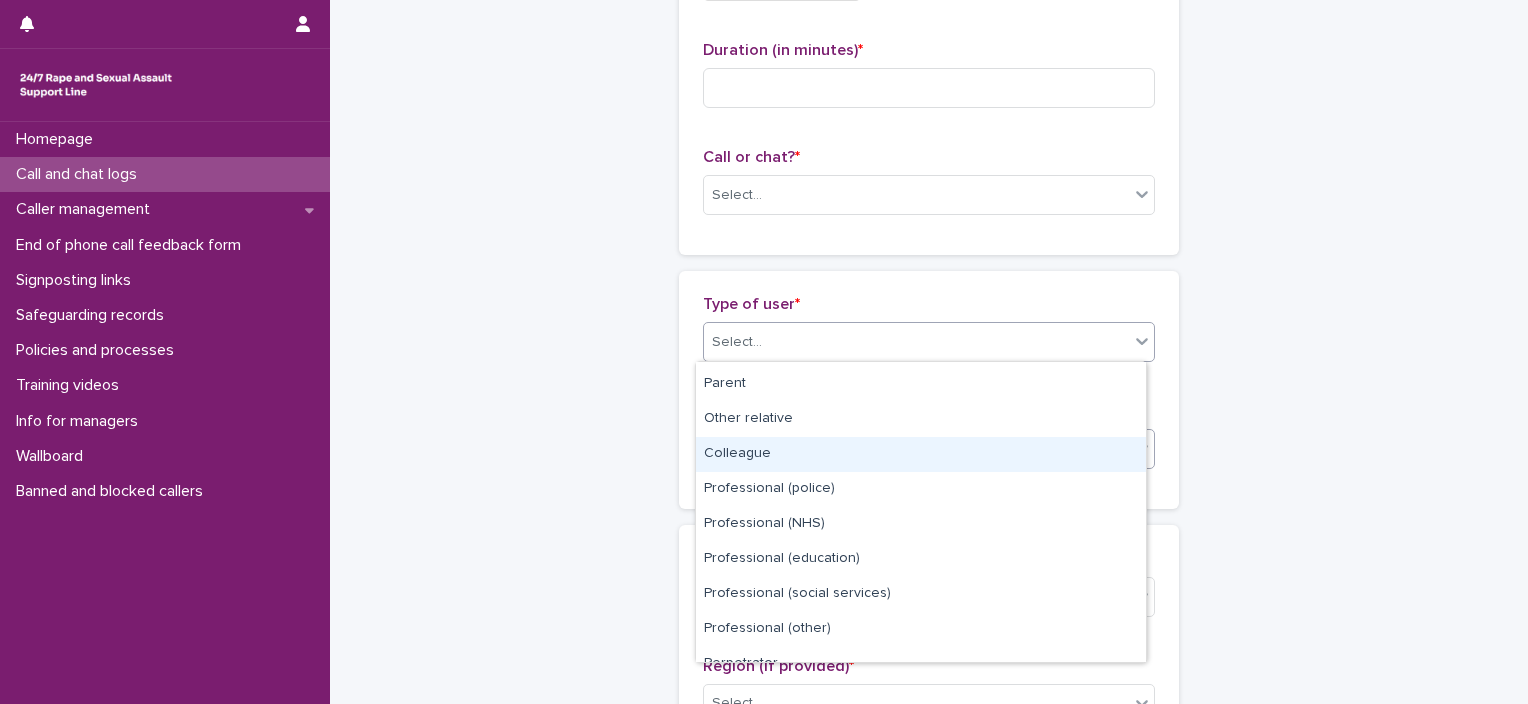 scroll, scrollTop: 224, scrollLeft: 0, axis: vertical 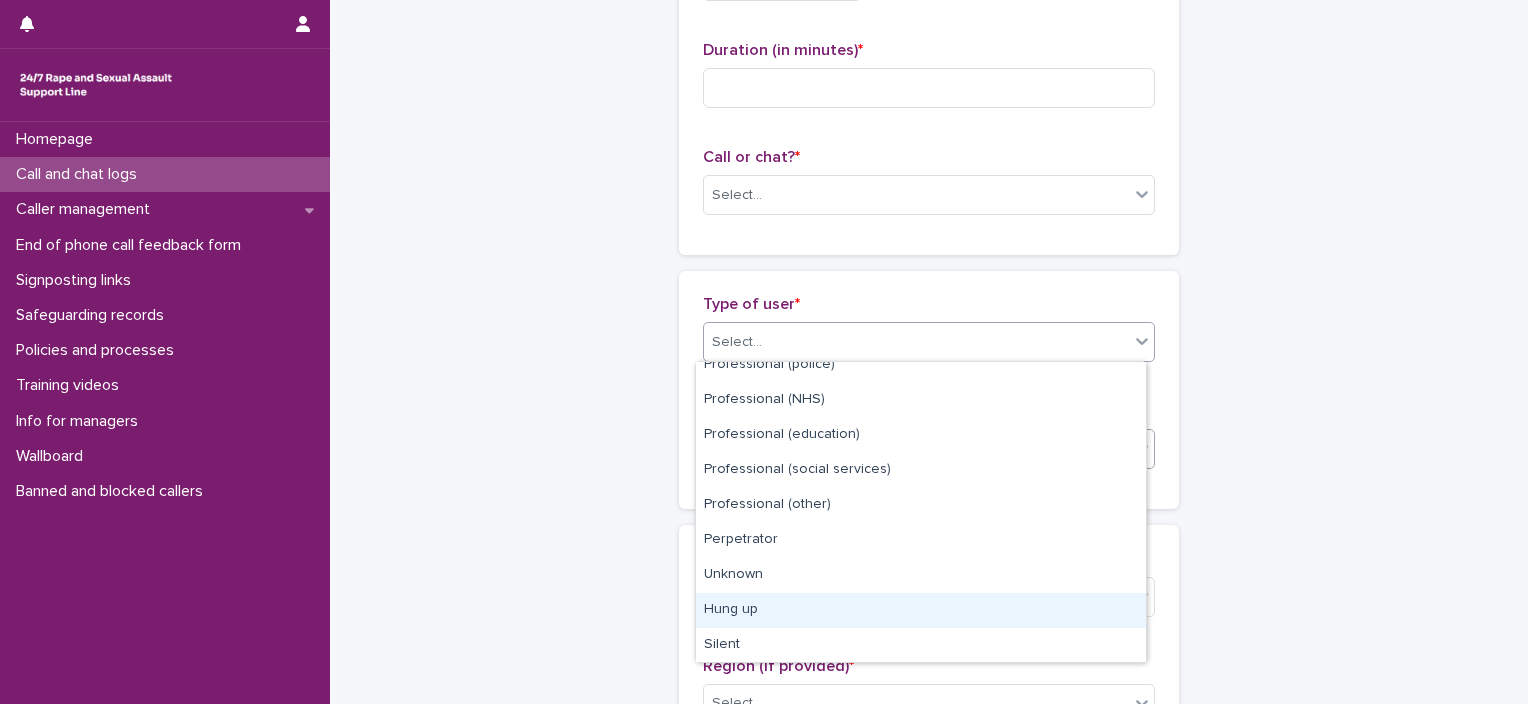 click on "Hung up" at bounding box center (921, 610) 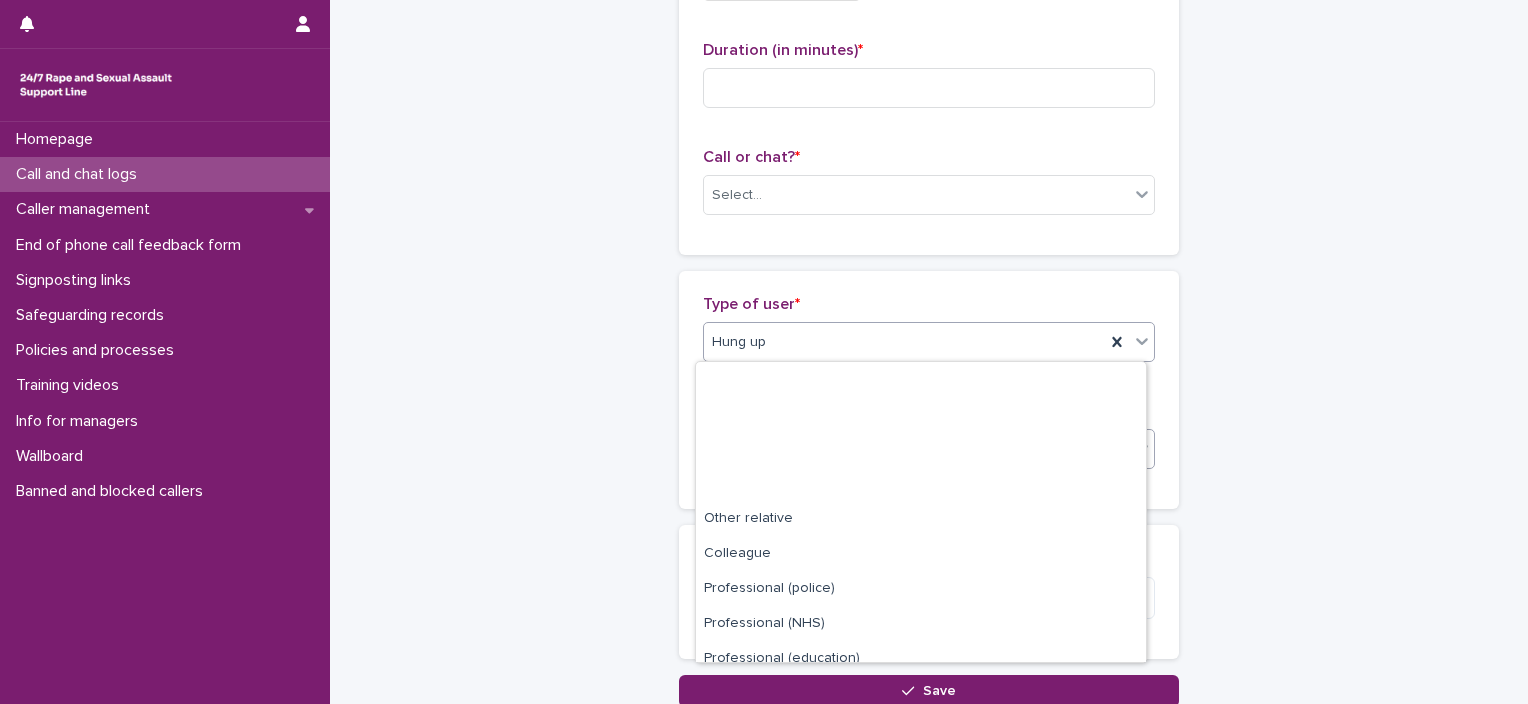 click on "Hung up" at bounding box center [904, 342] 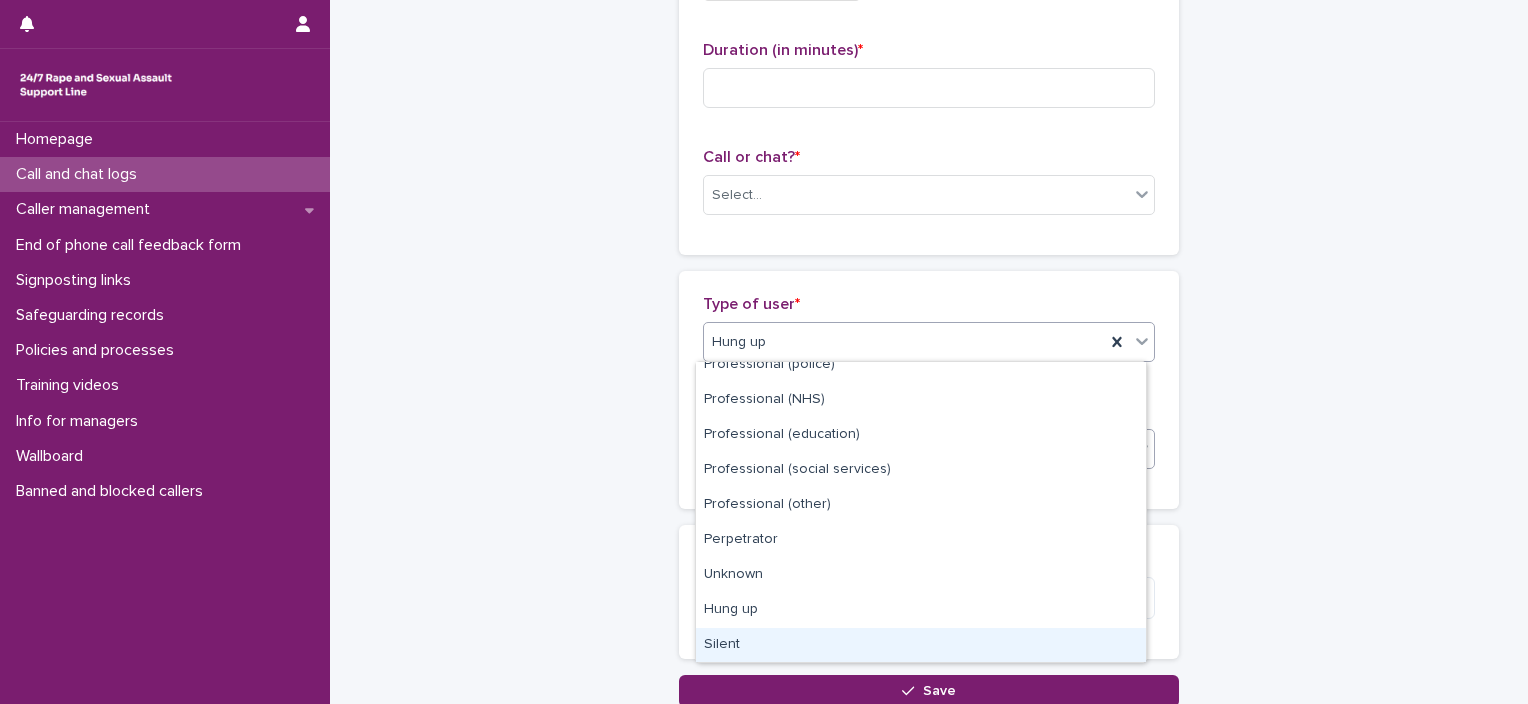 click on "Silent" at bounding box center (921, 645) 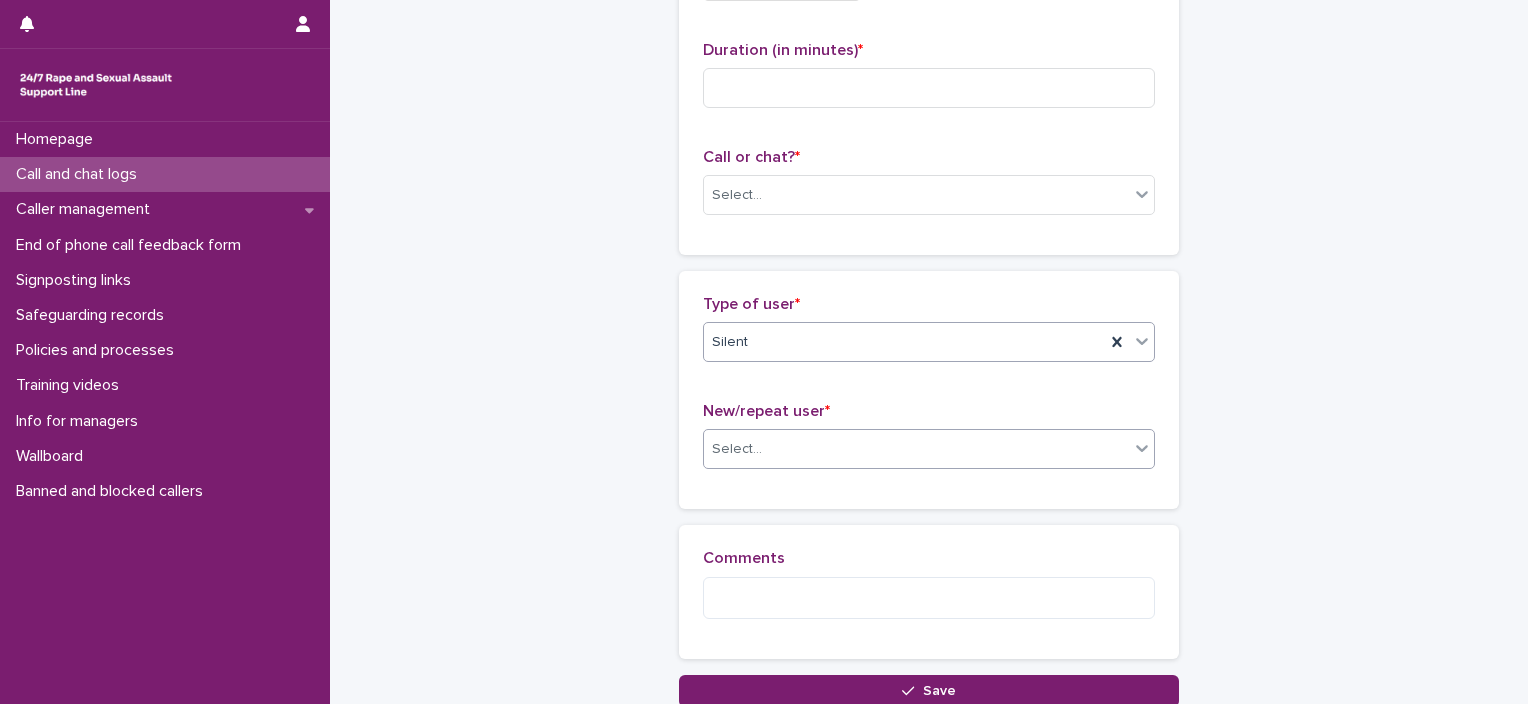 click on "Silent" at bounding box center (904, 342) 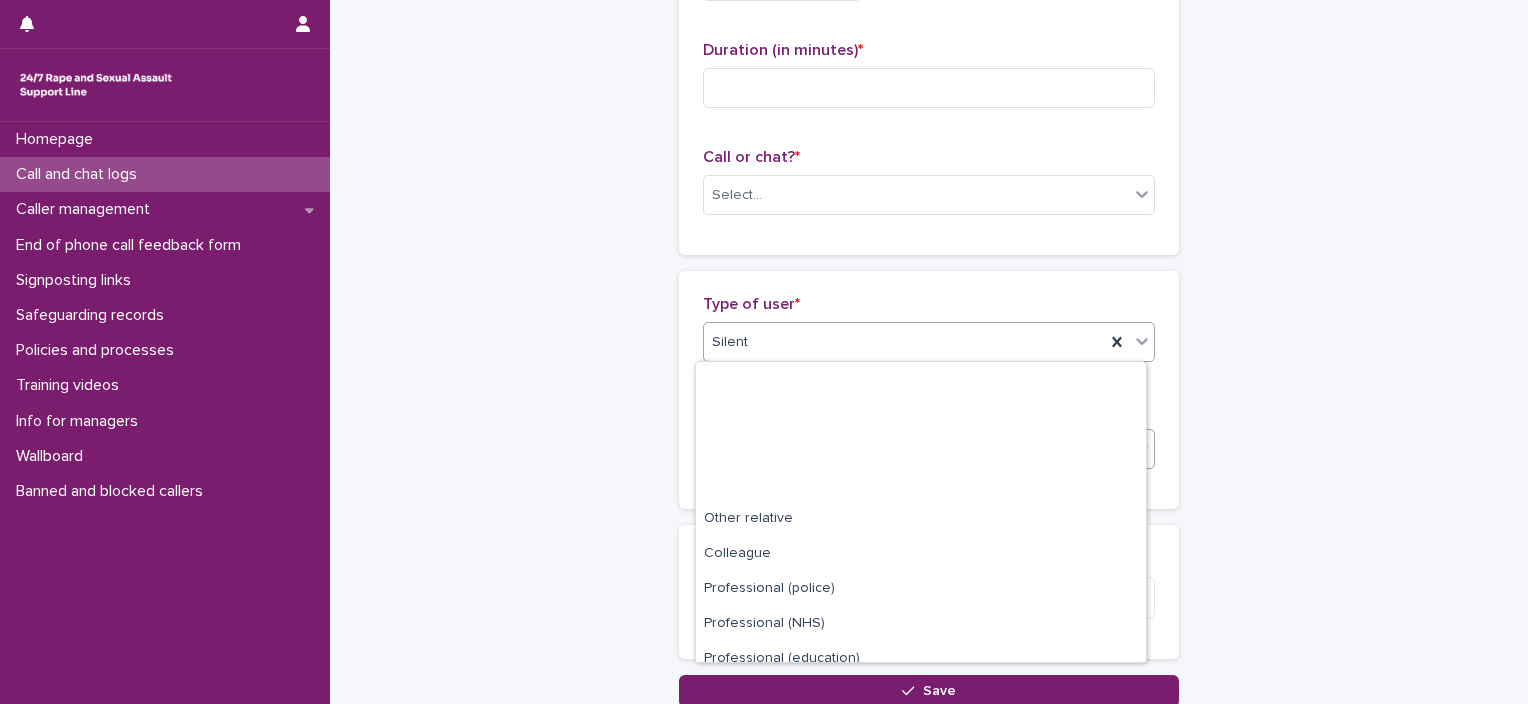 scroll, scrollTop: 224, scrollLeft: 0, axis: vertical 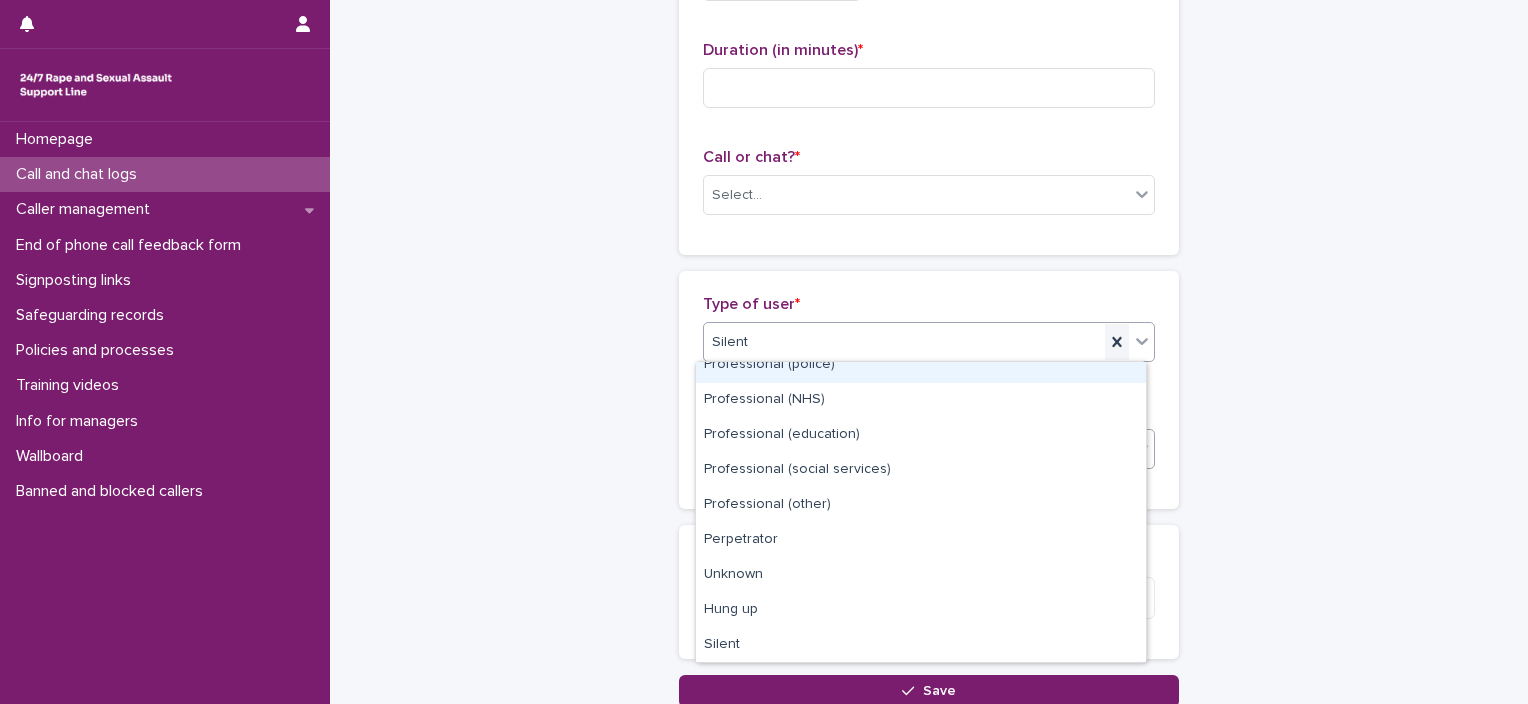 click 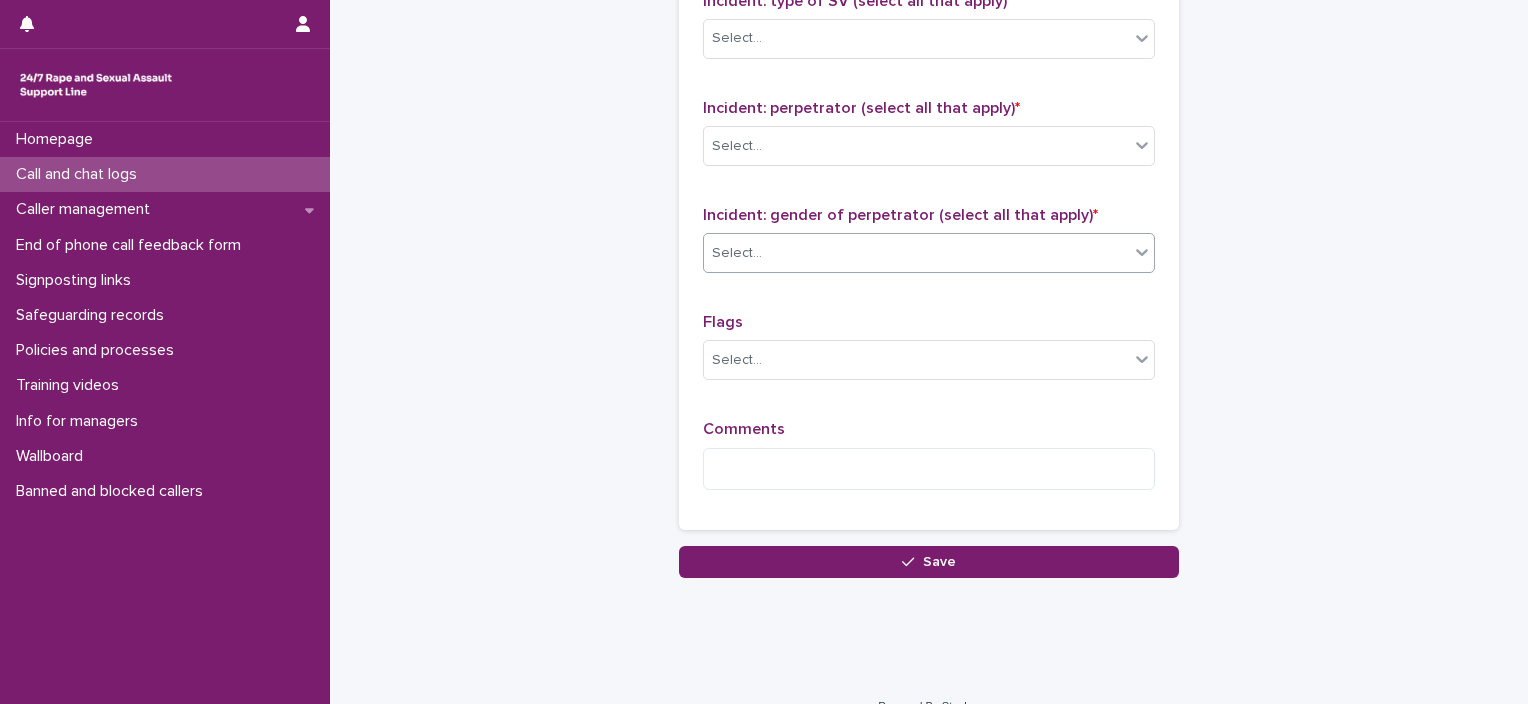 scroll, scrollTop: 1612, scrollLeft: 0, axis: vertical 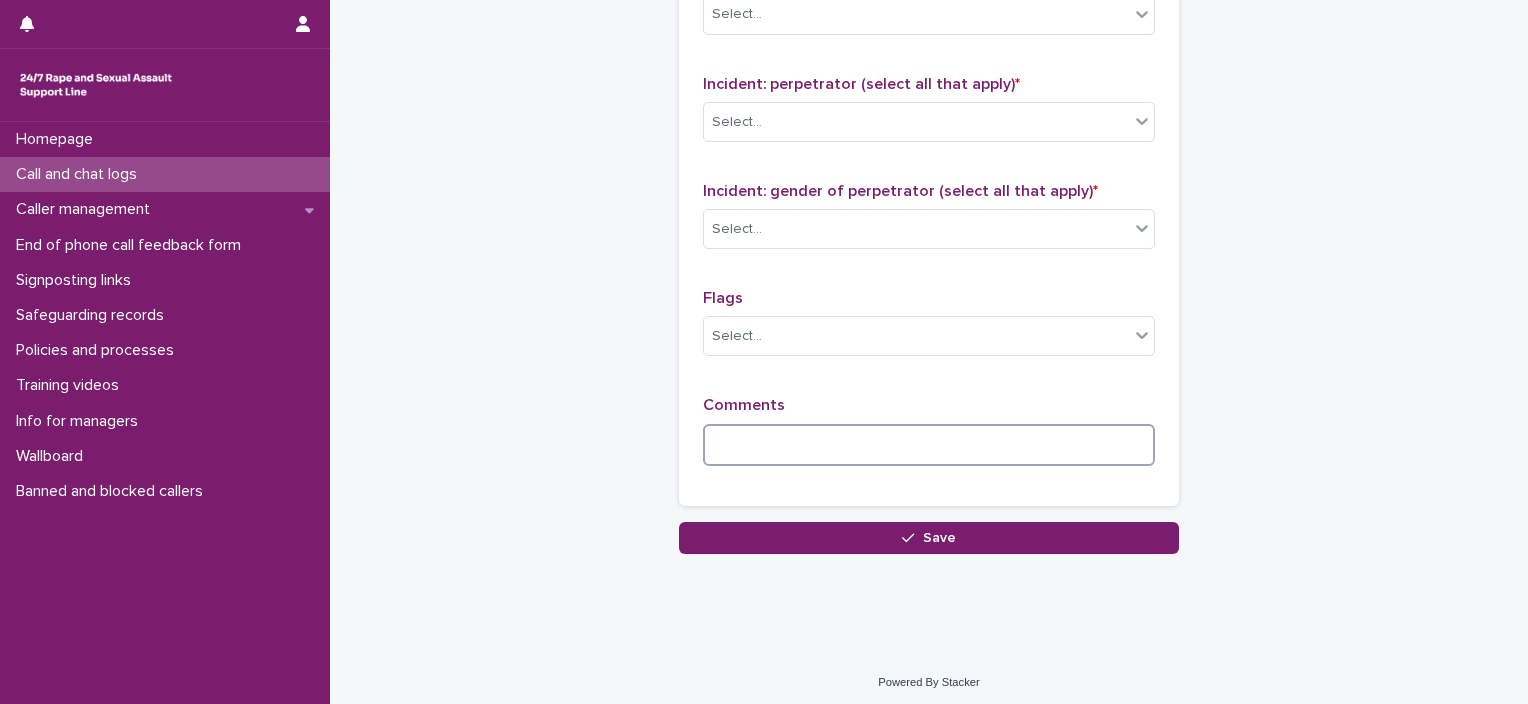 click at bounding box center [929, 445] 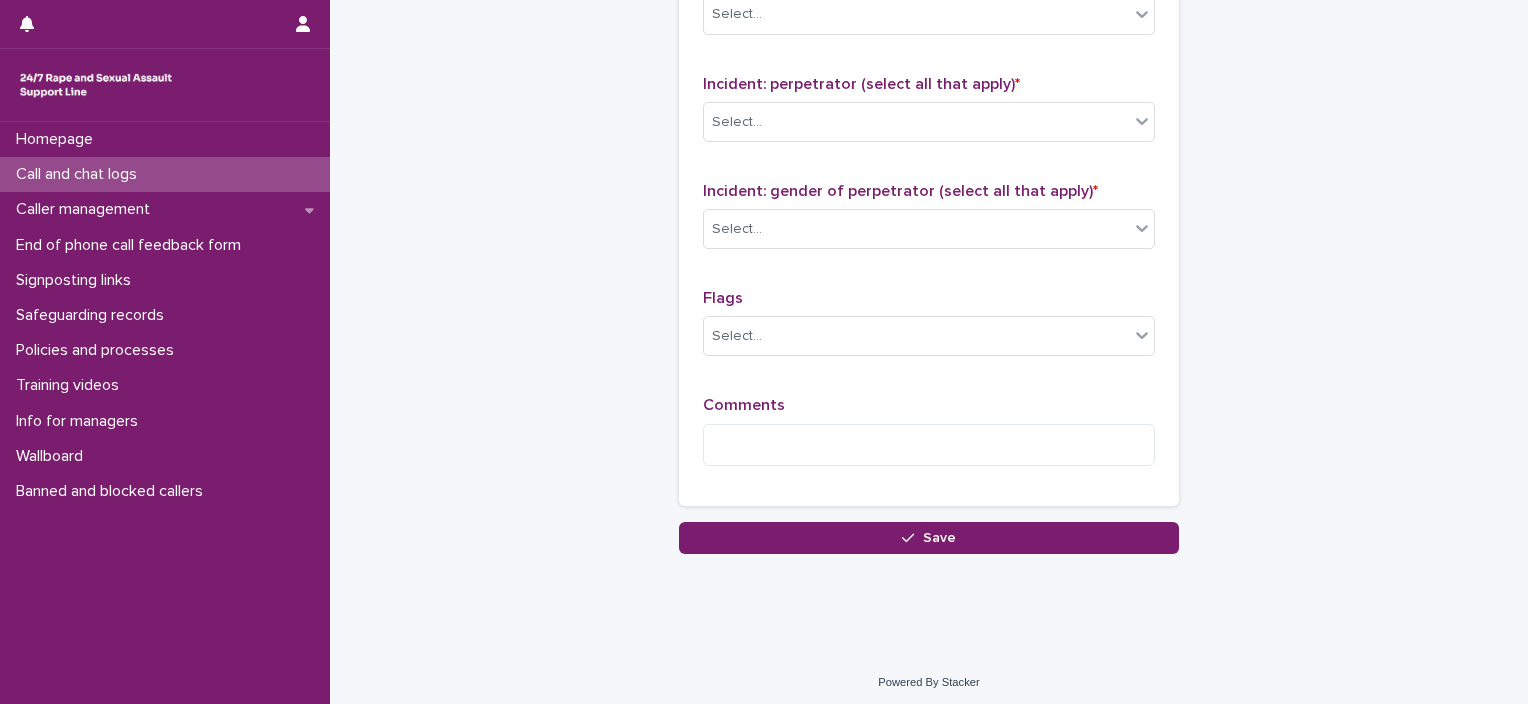 click on "**********" at bounding box center [929, -528] 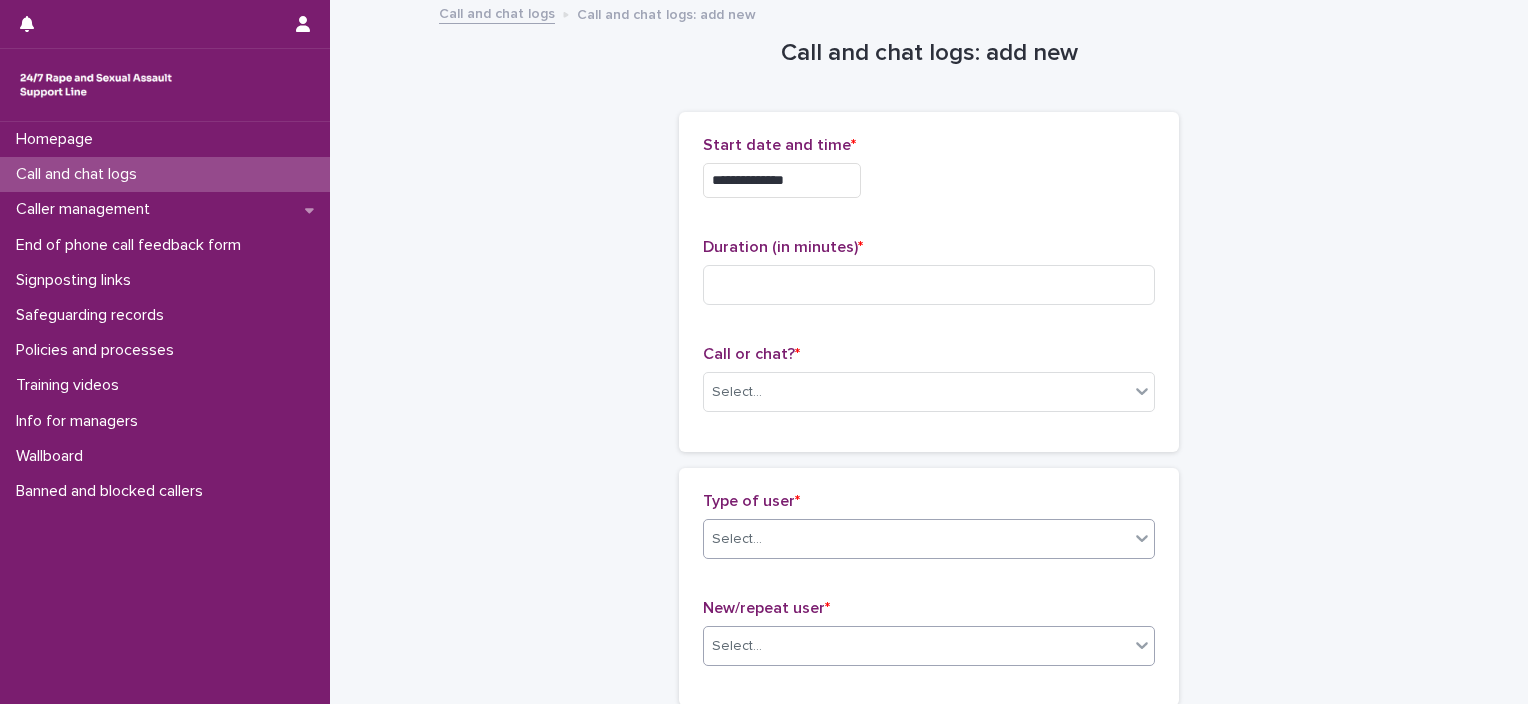 scroll, scrollTop: 0, scrollLeft: 0, axis: both 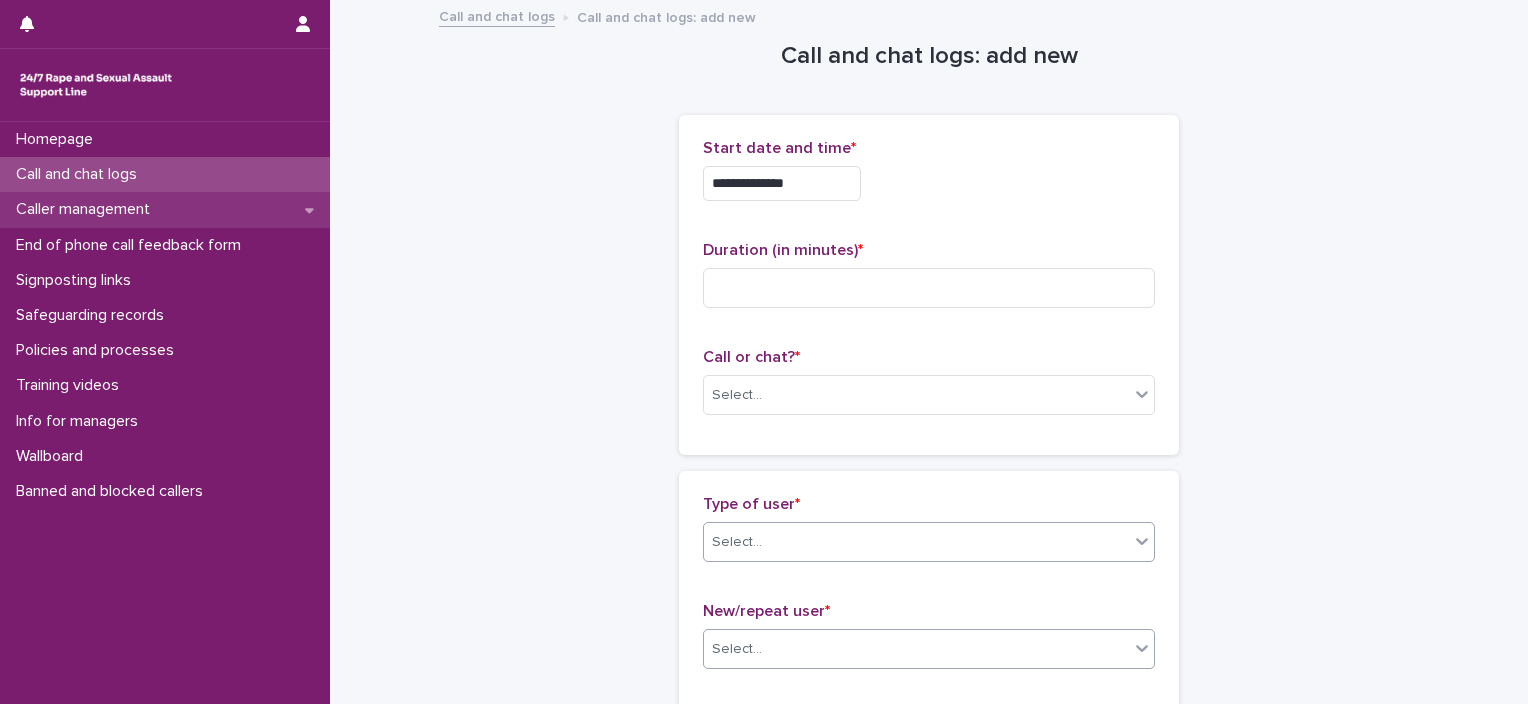 click on "Caller management" at bounding box center [87, 209] 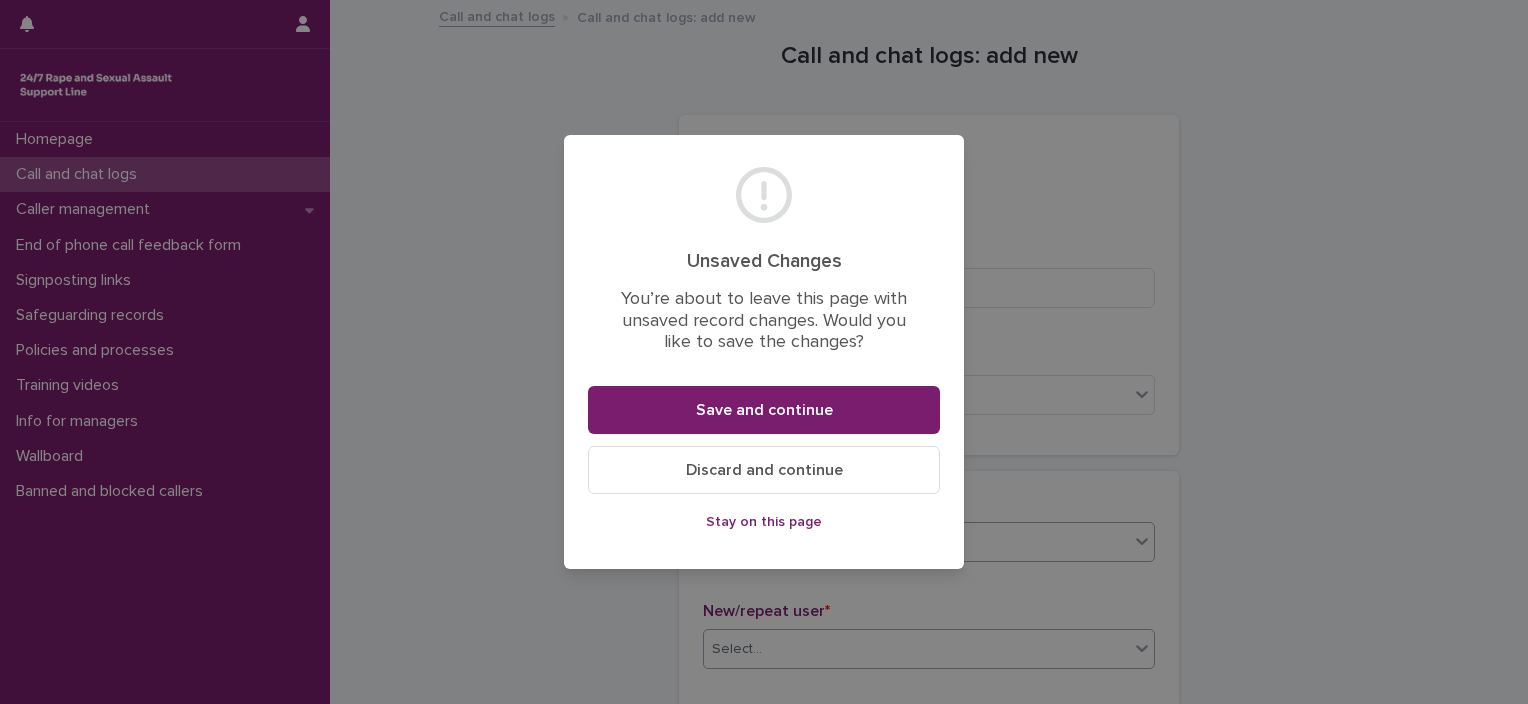 click on "Discard and continue" at bounding box center (764, 470) 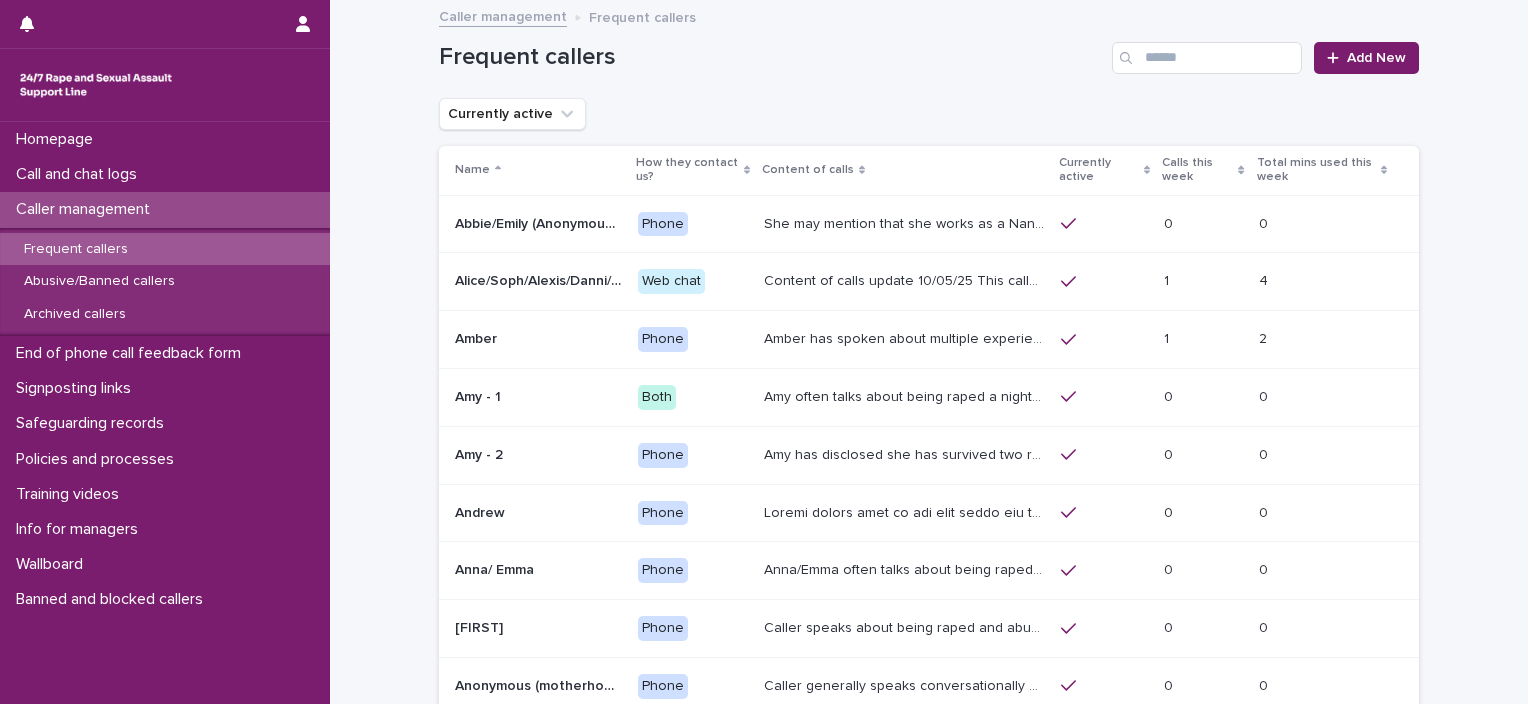 click on "Caller management" at bounding box center (87, 209) 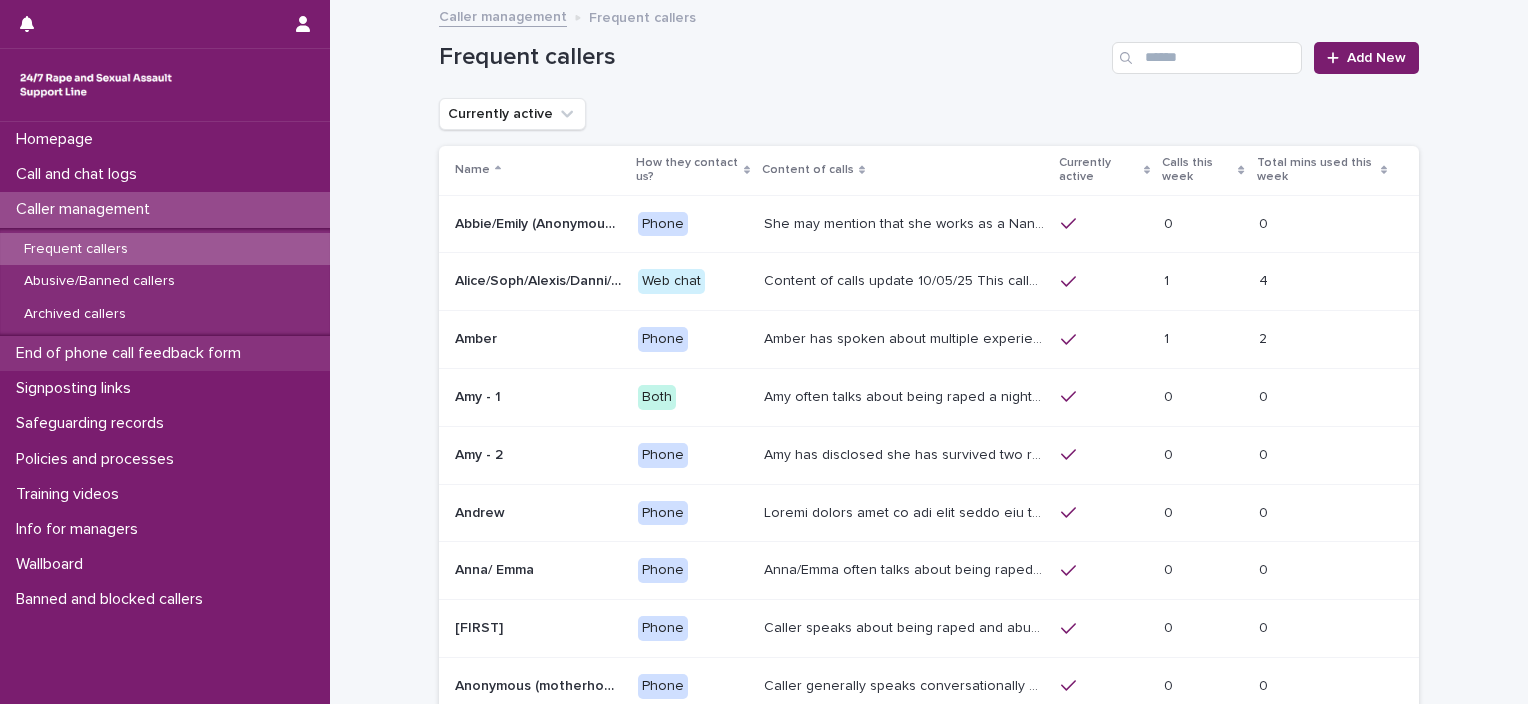 click on "End of phone call feedback form" at bounding box center [132, 353] 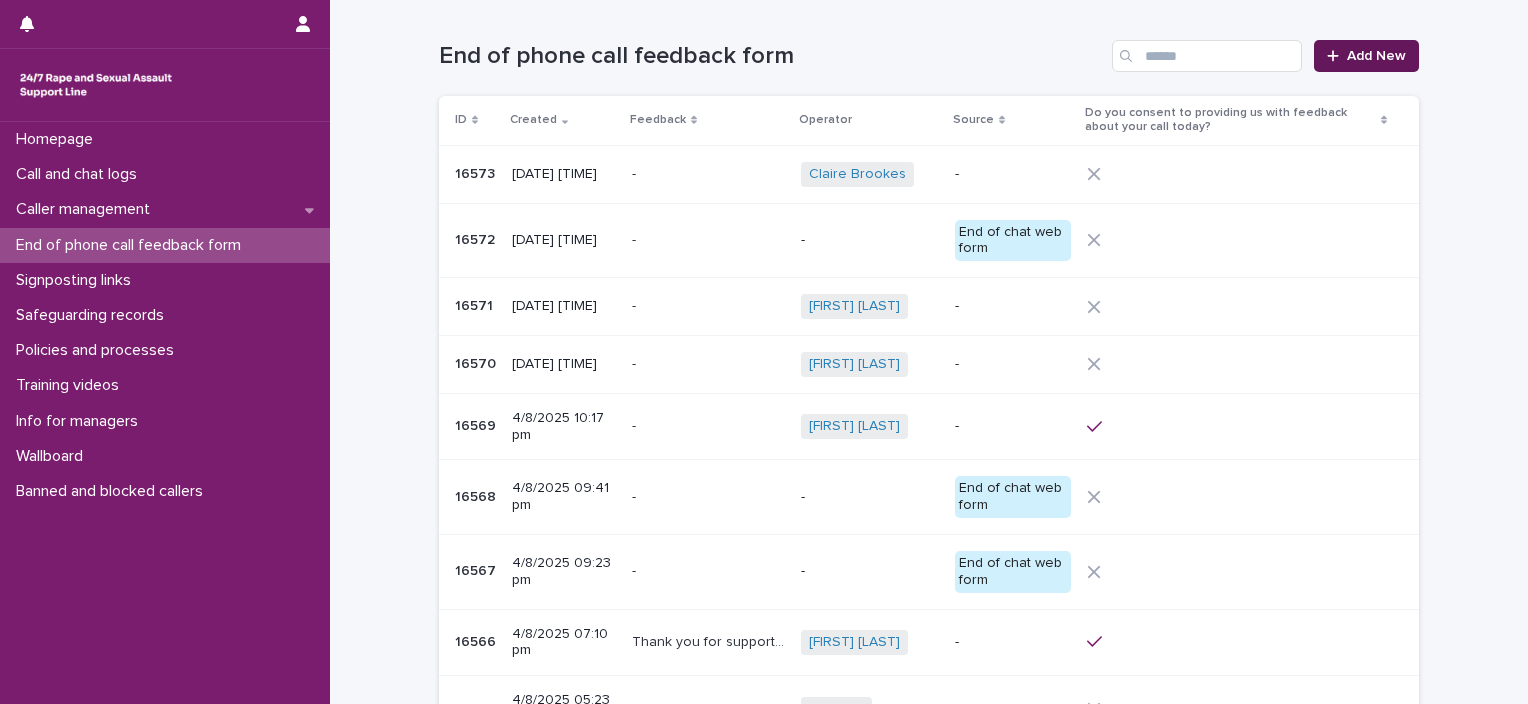 click 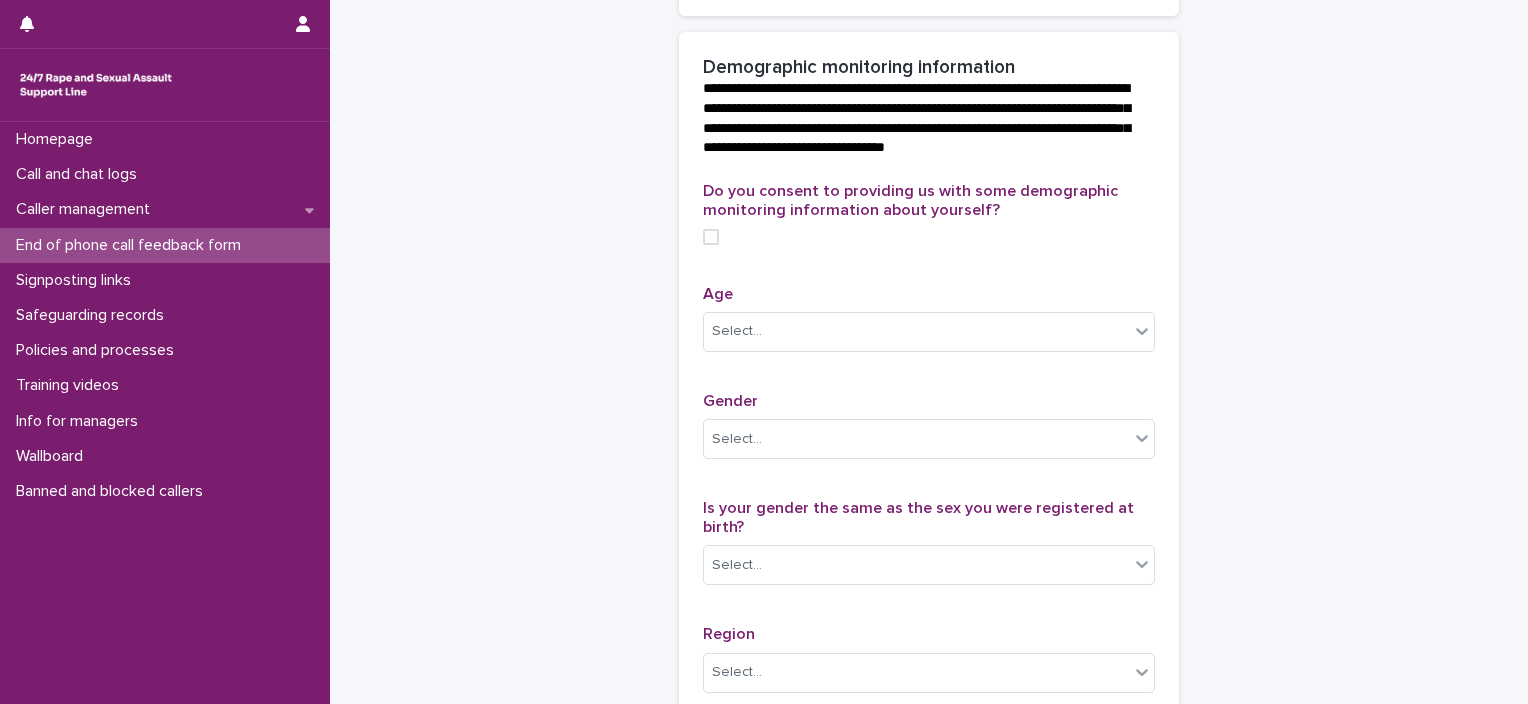 scroll, scrollTop: 664, scrollLeft: 0, axis: vertical 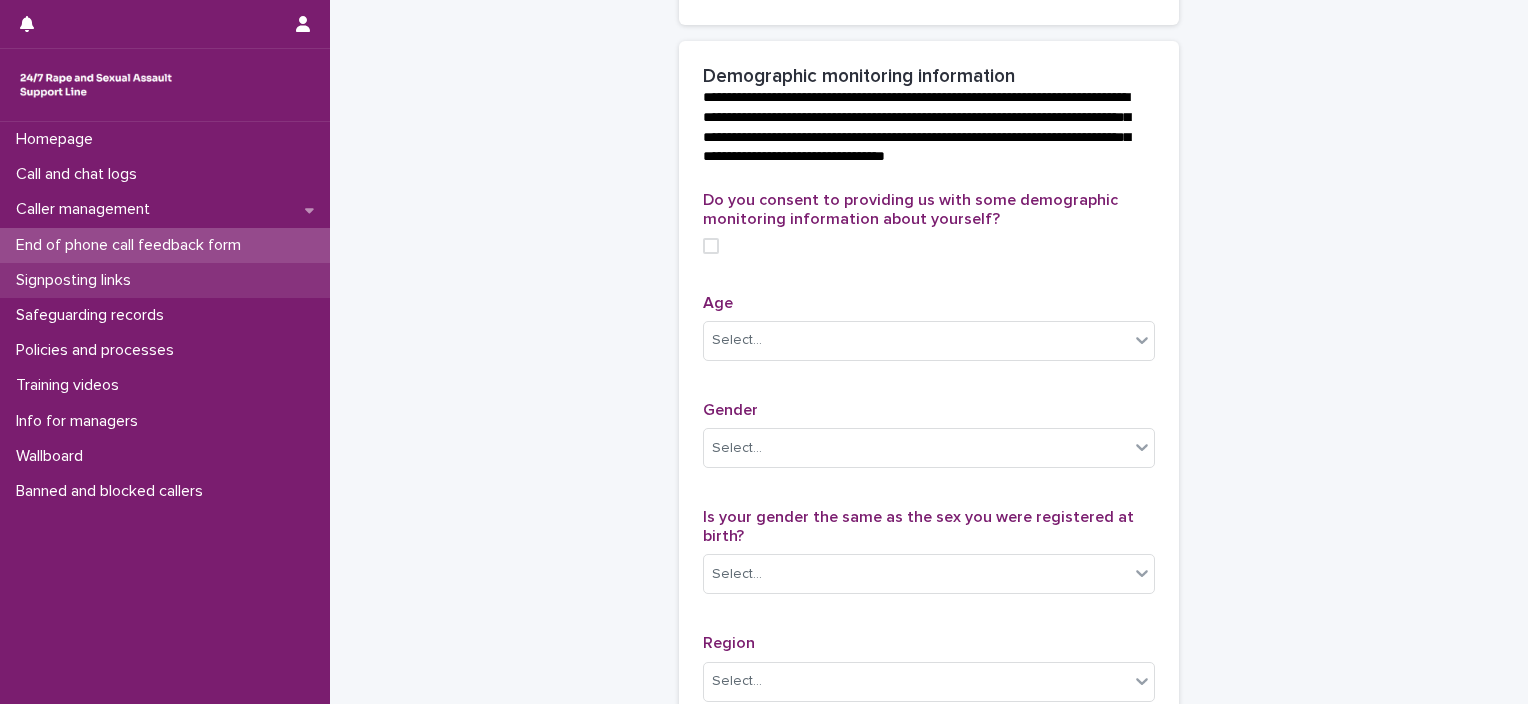 click on "Signposting links" at bounding box center (77, 280) 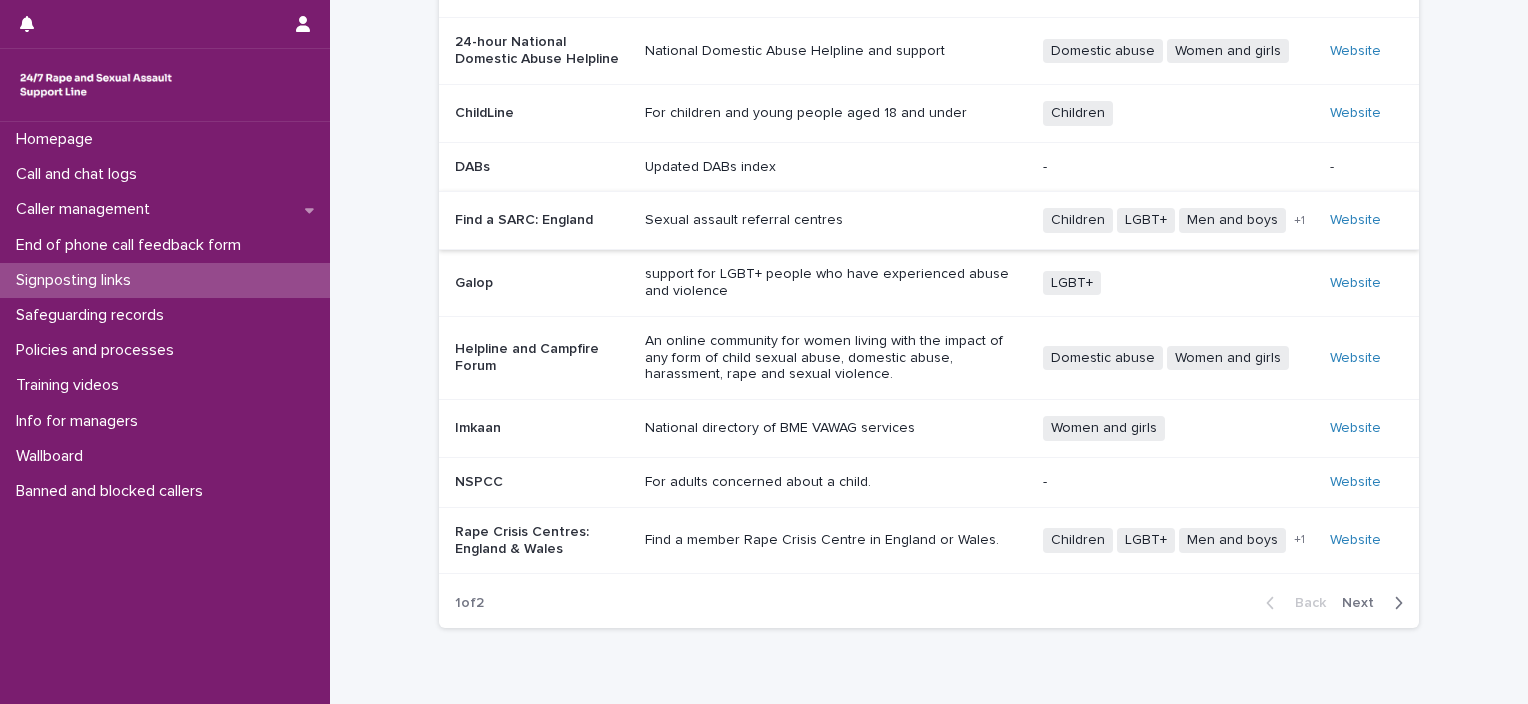 scroll, scrollTop: 305, scrollLeft: 0, axis: vertical 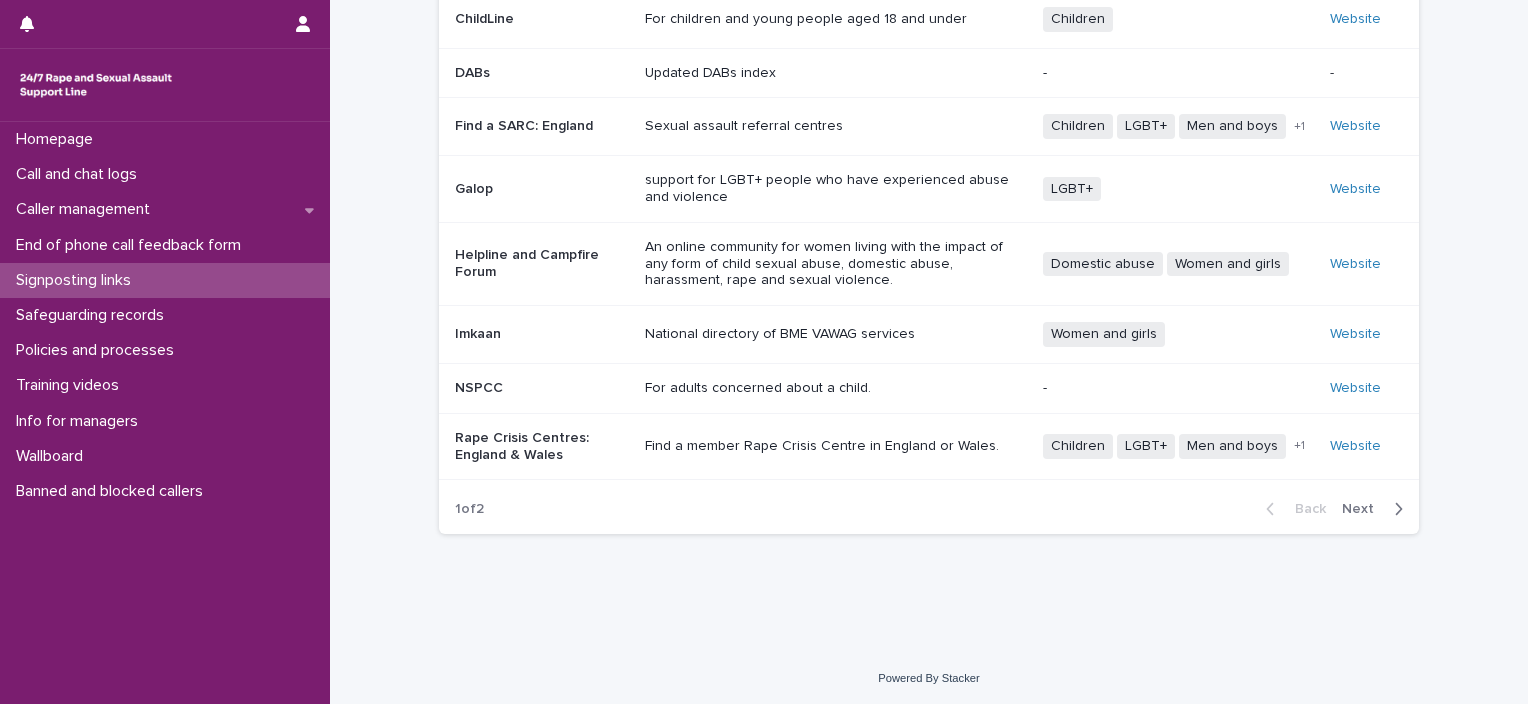 click on "Next" at bounding box center [1364, 509] 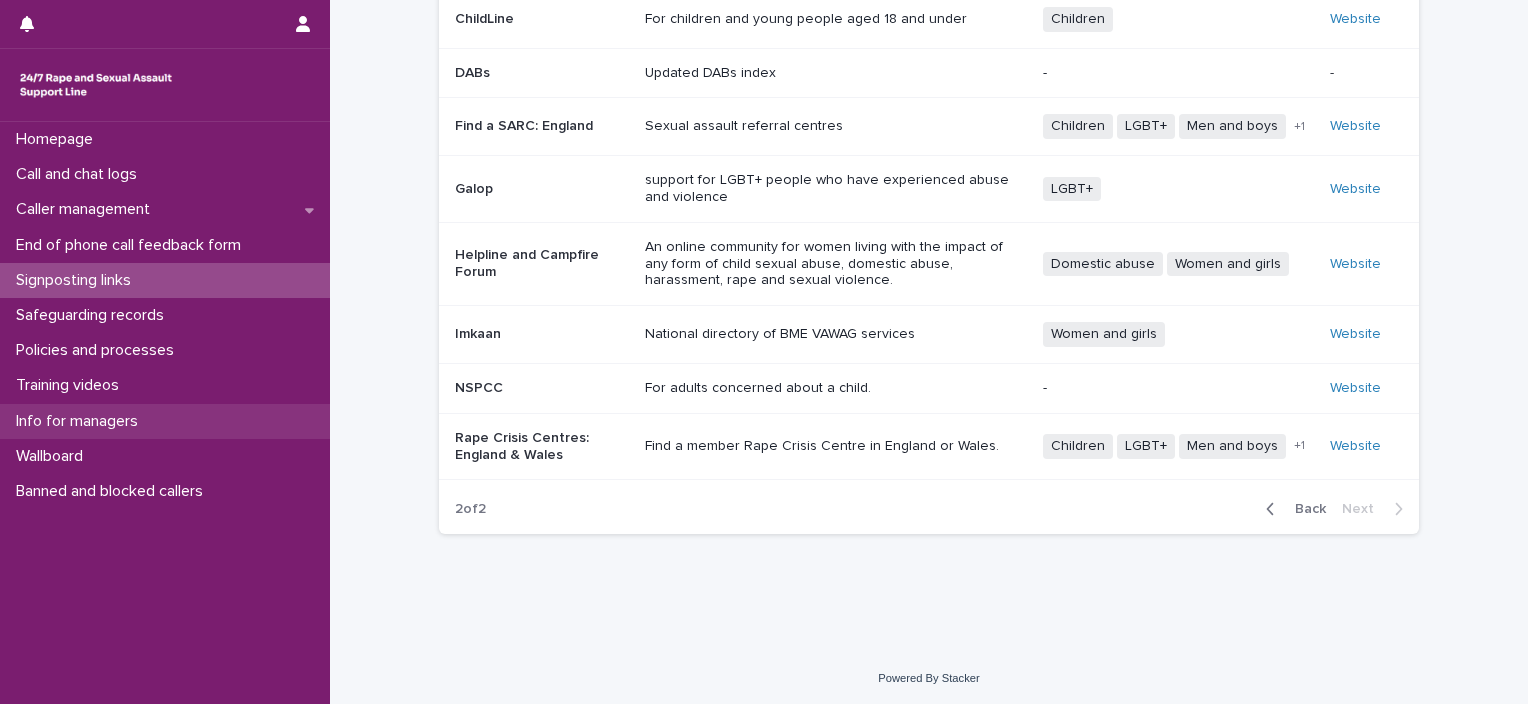 scroll, scrollTop: 0, scrollLeft: 0, axis: both 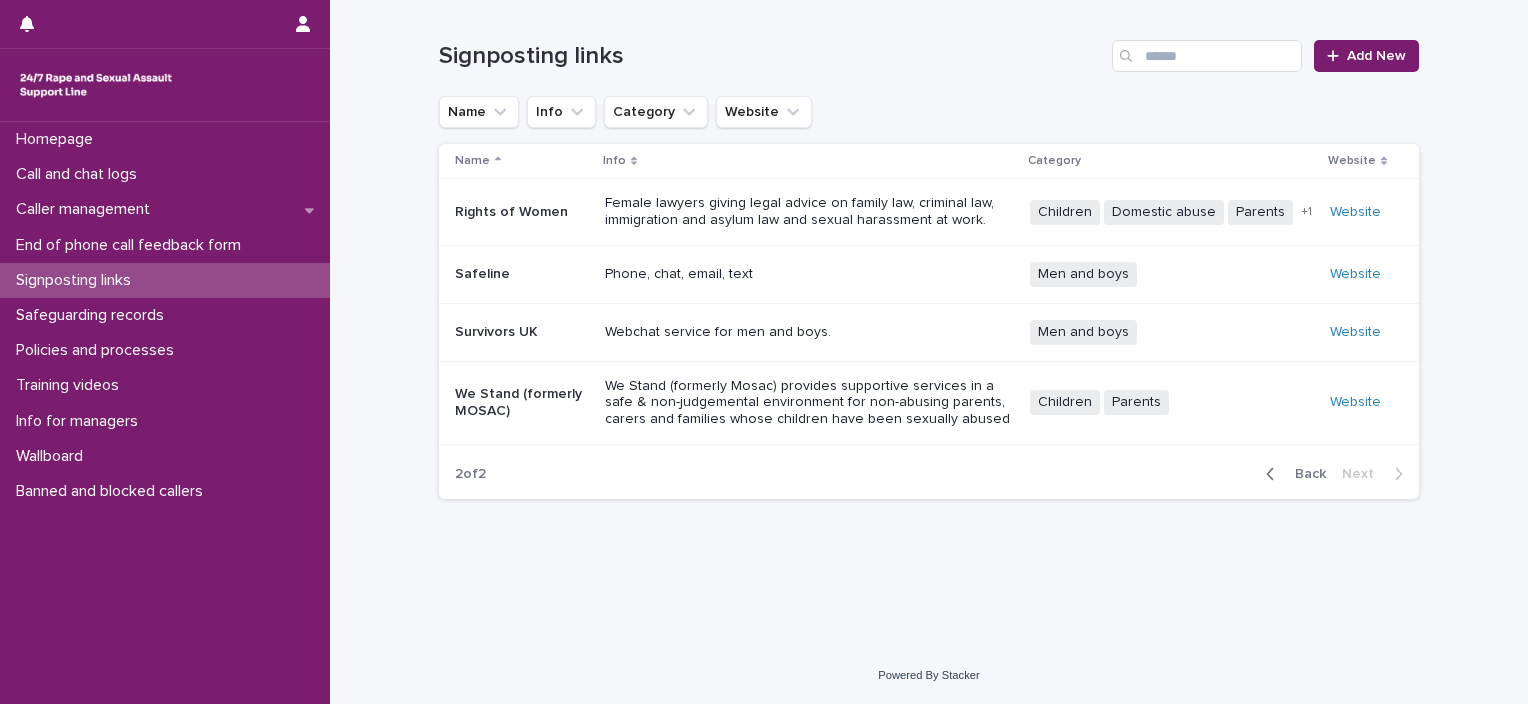 click on "Back" at bounding box center (1304, 474) 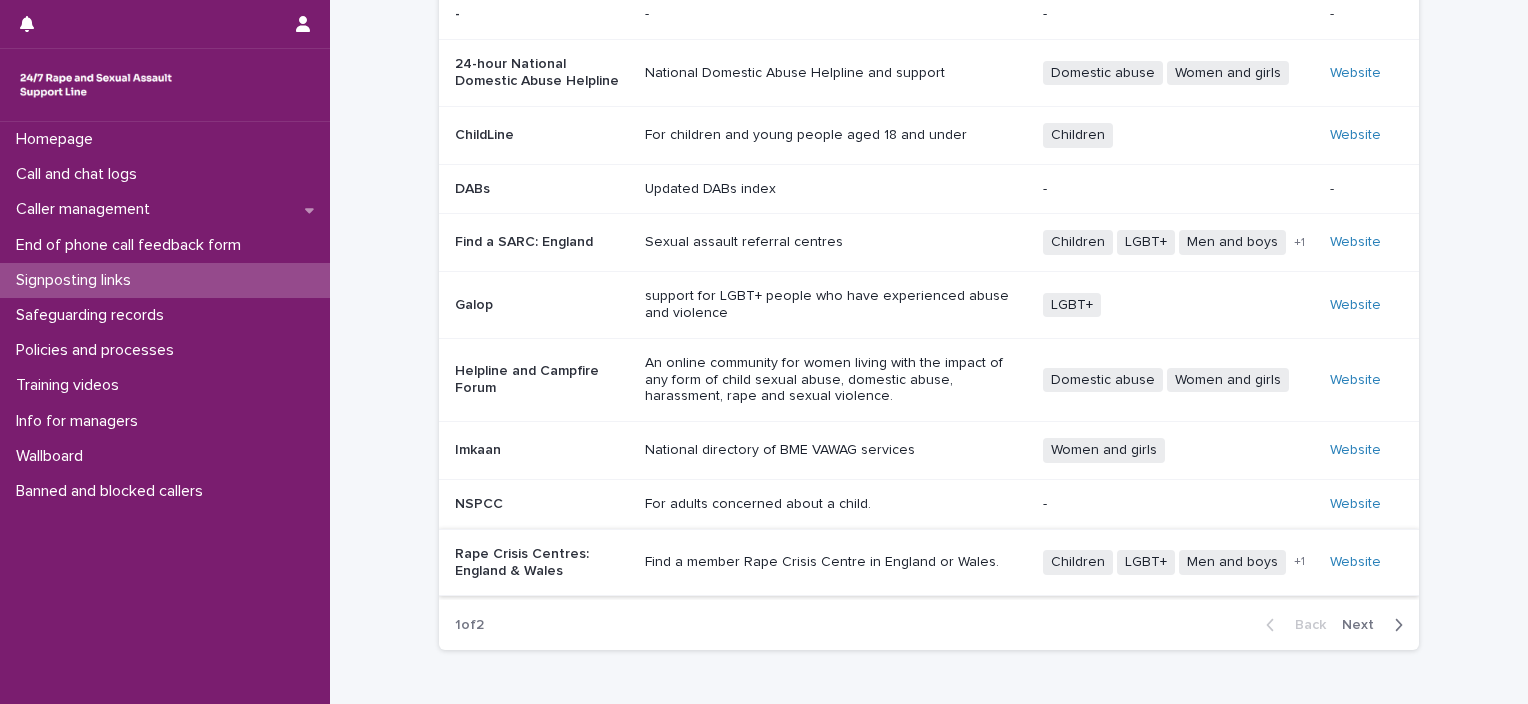 scroll, scrollTop: 192, scrollLeft: 0, axis: vertical 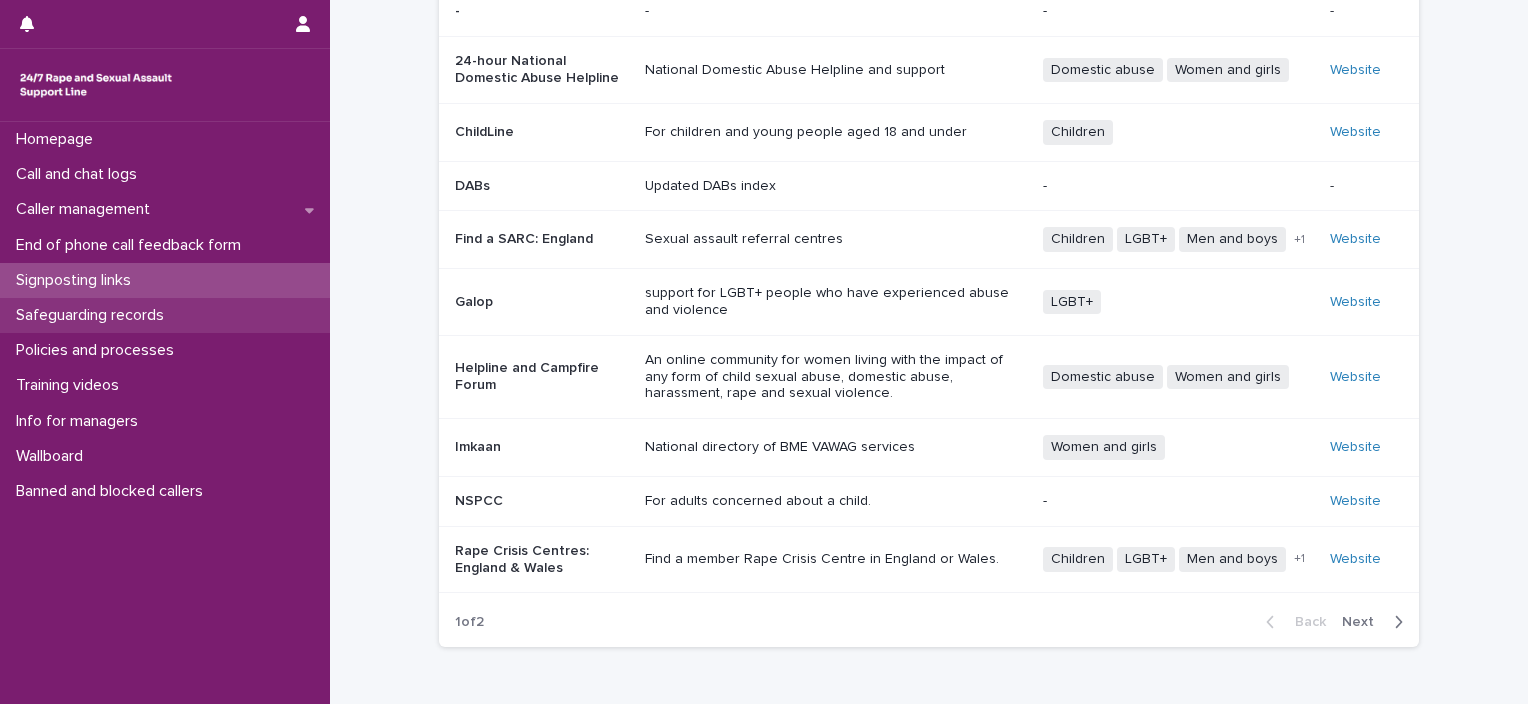 click on "Safeguarding records" at bounding box center [94, 315] 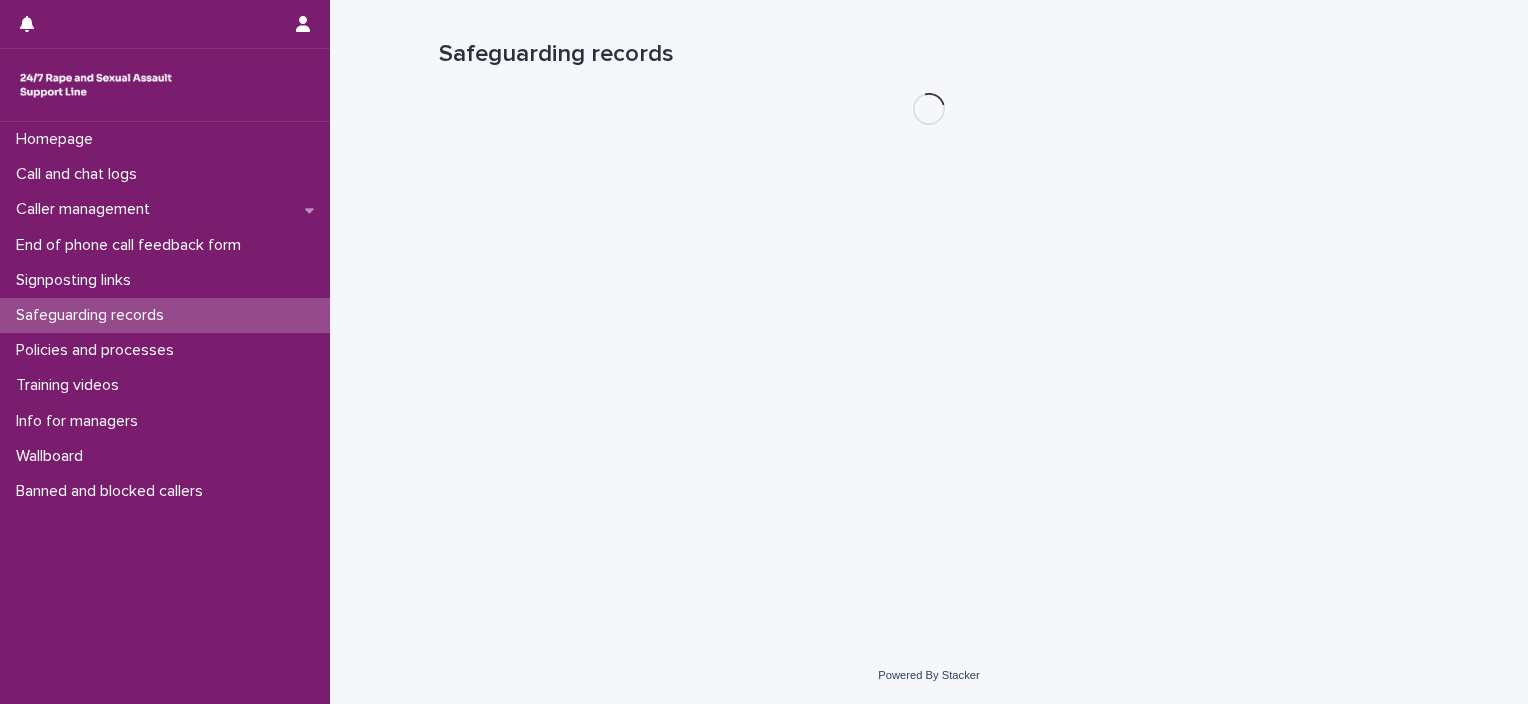 scroll, scrollTop: 0, scrollLeft: 0, axis: both 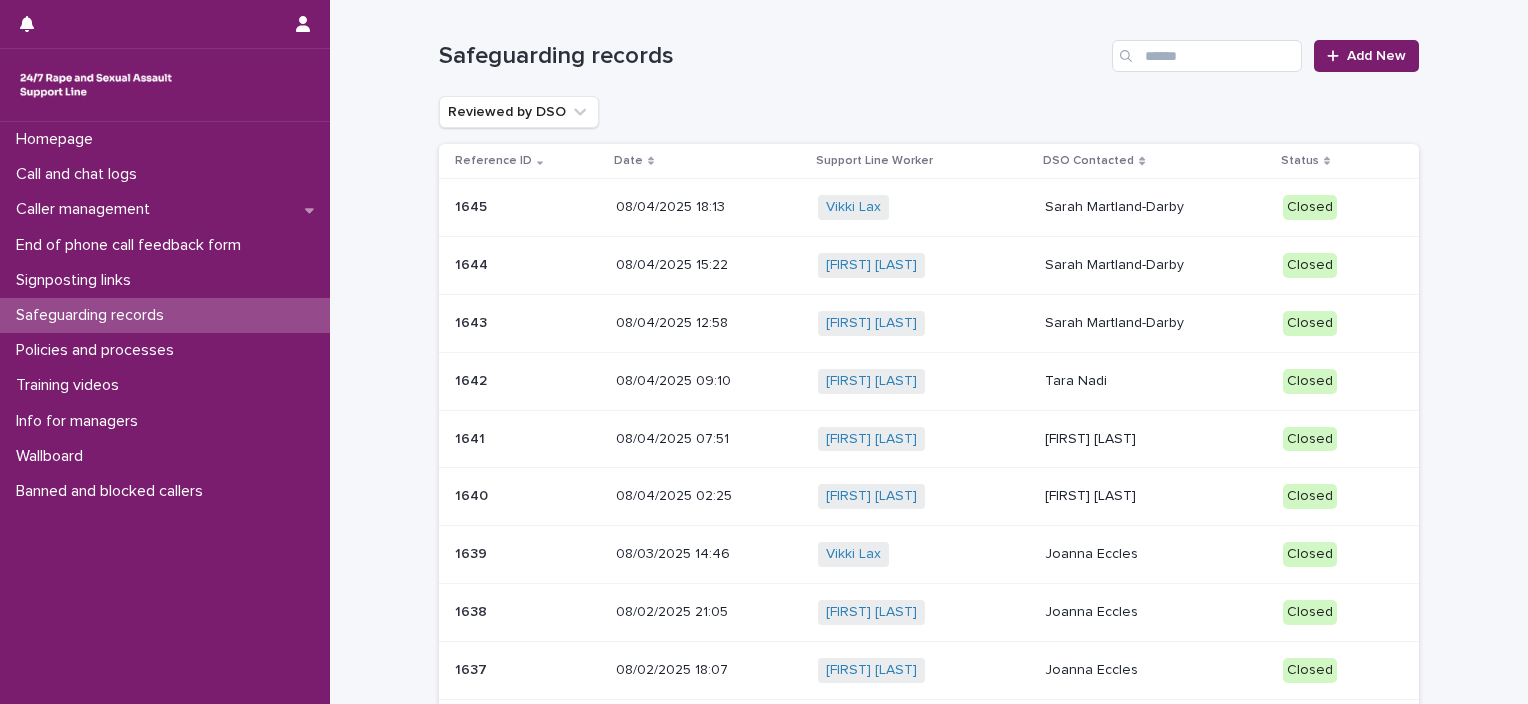 click on "Reviewed by DSO" at bounding box center (929, 112) 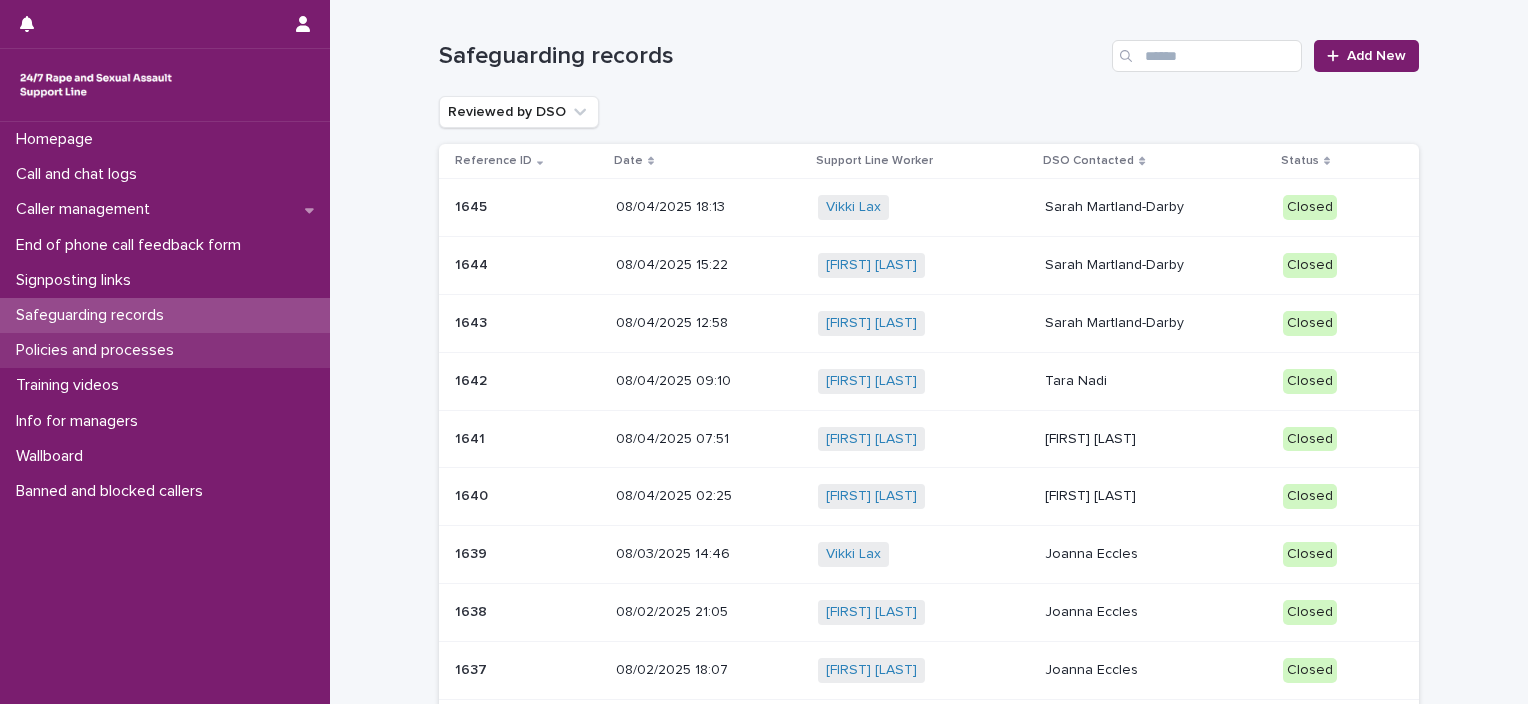 click on "Policies and processes" at bounding box center (99, 350) 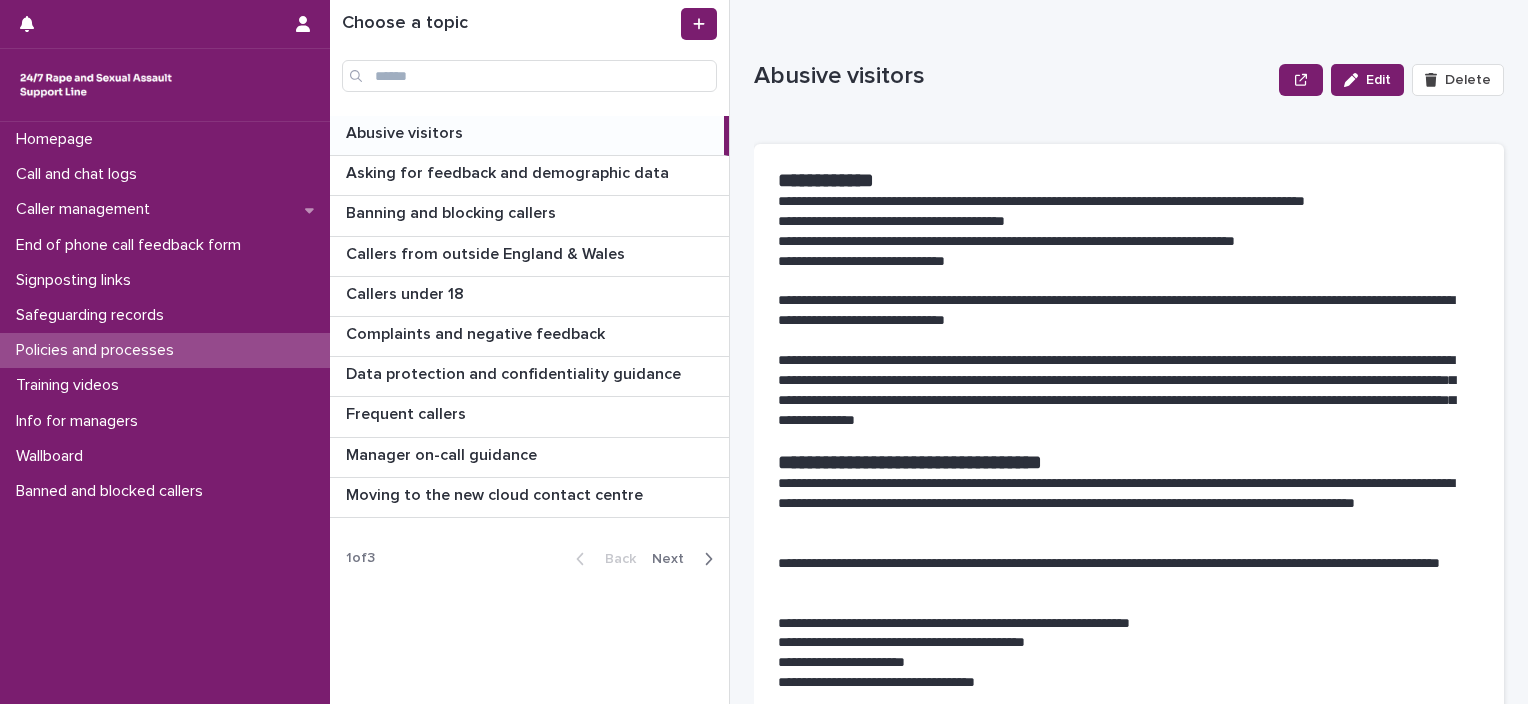 click on "Next" at bounding box center [674, 559] 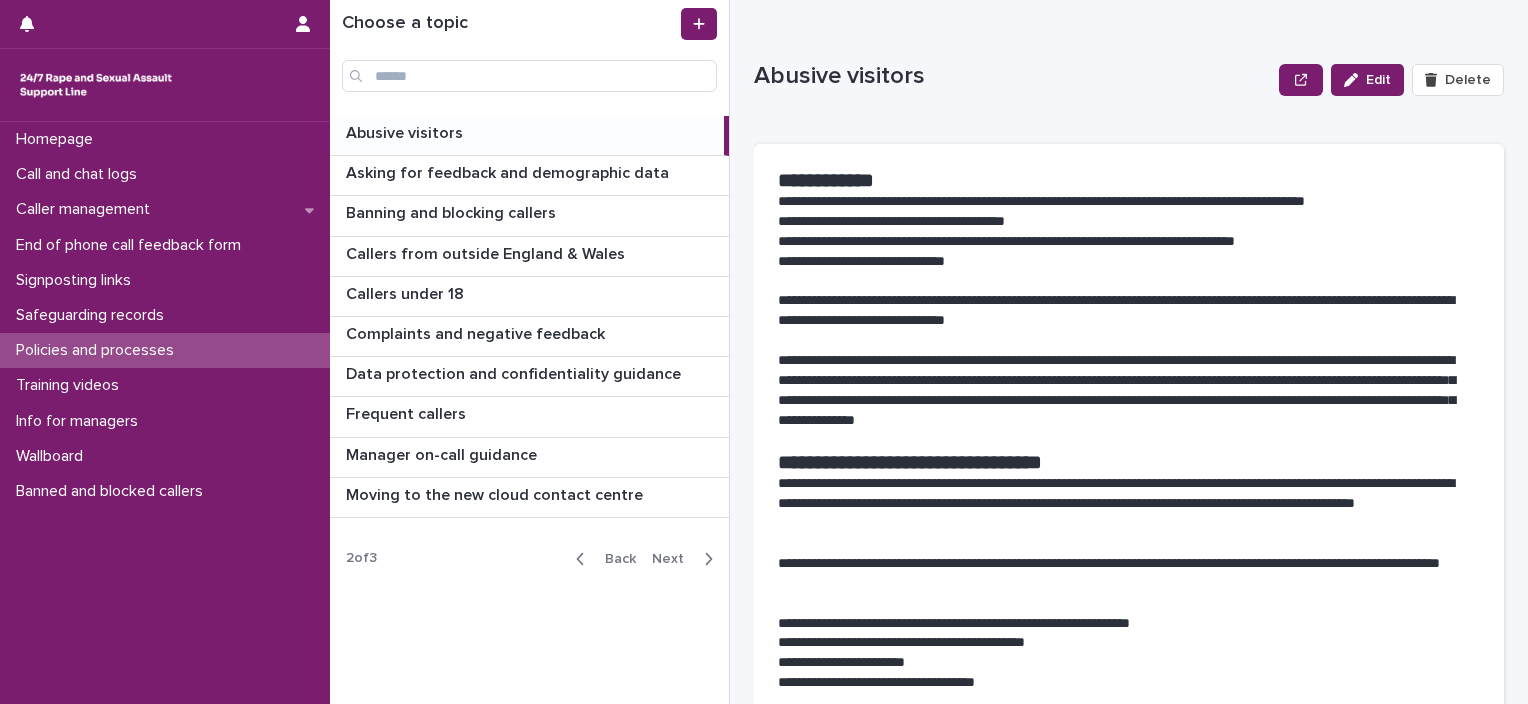click on "Next" at bounding box center [674, 559] 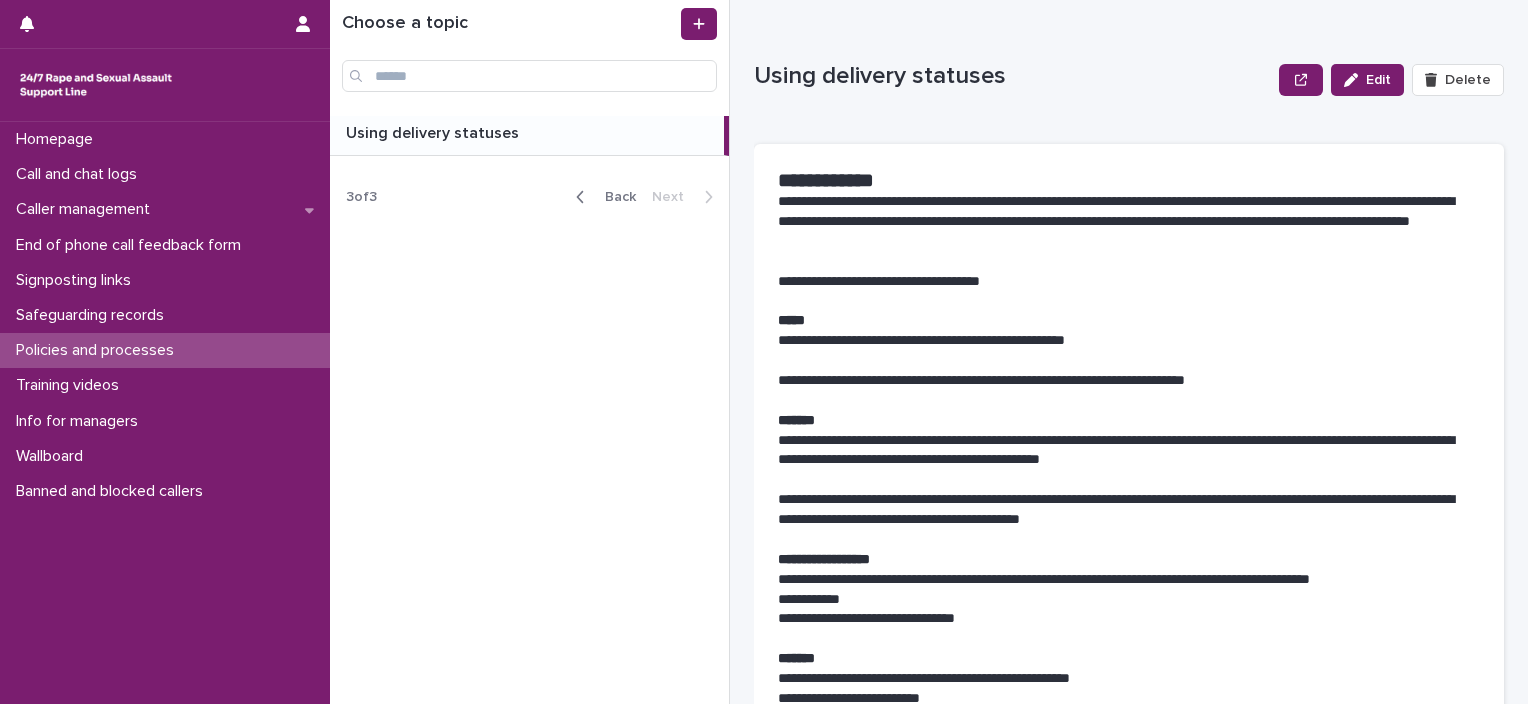click on "Back" at bounding box center [602, 197] 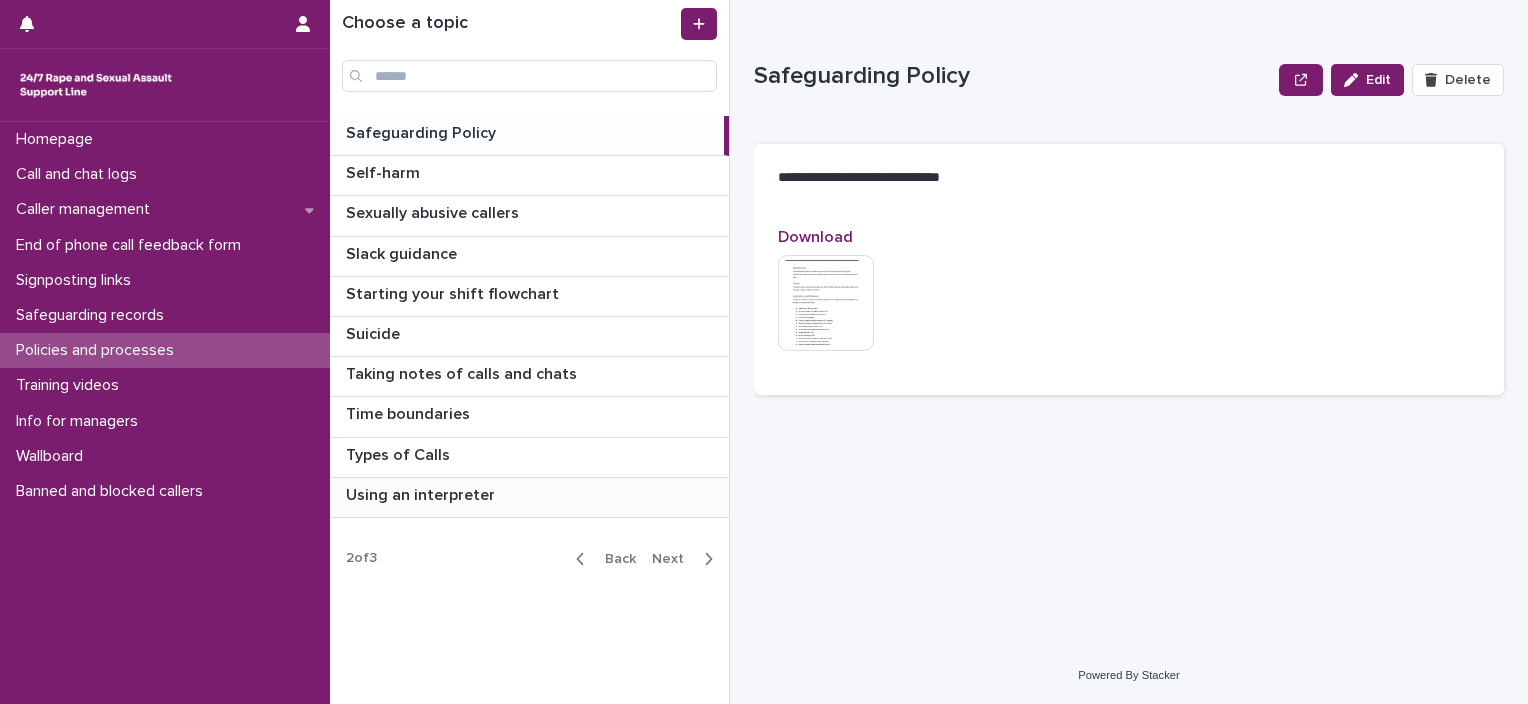 click on "Using an interpreter" at bounding box center [422, 493] 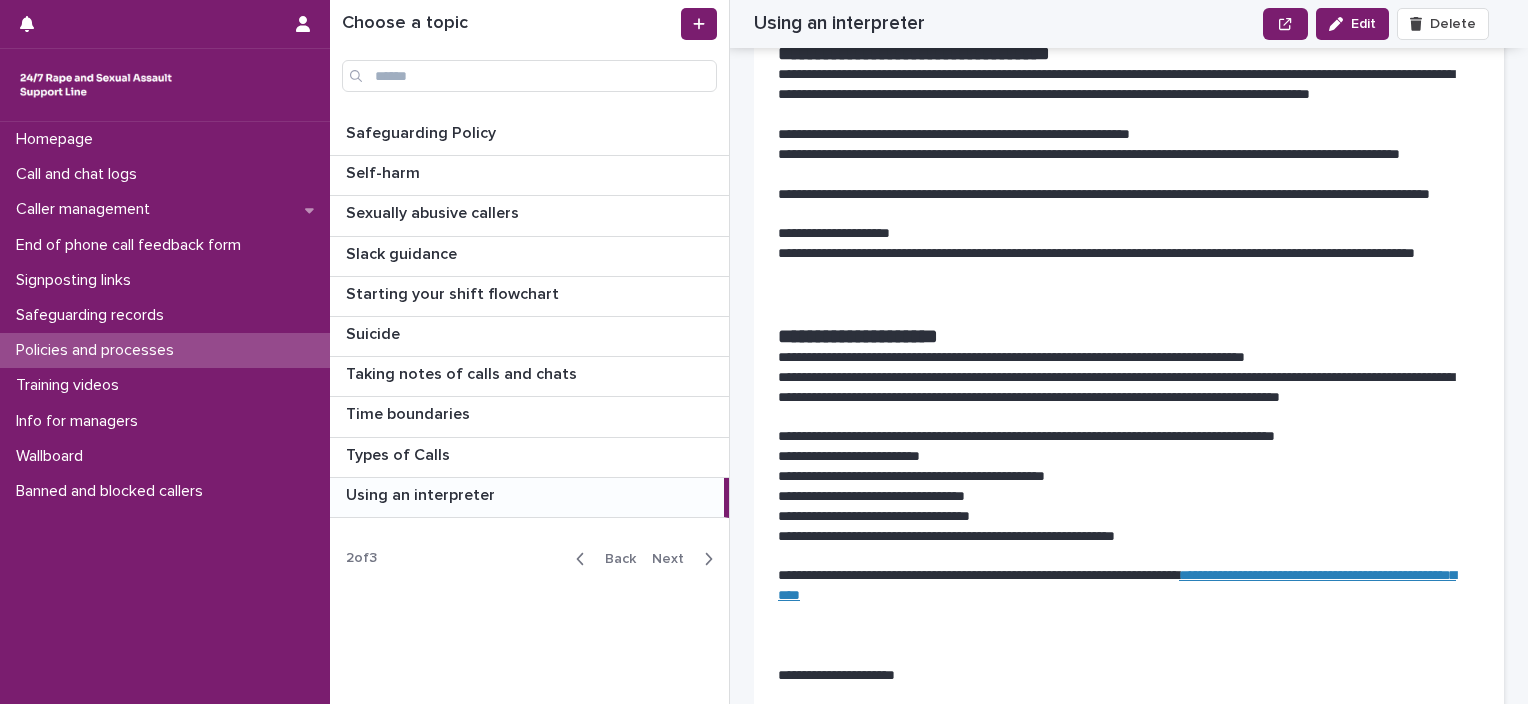 scroll, scrollTop: 2100, scrollLeft: 0, axis: vertical 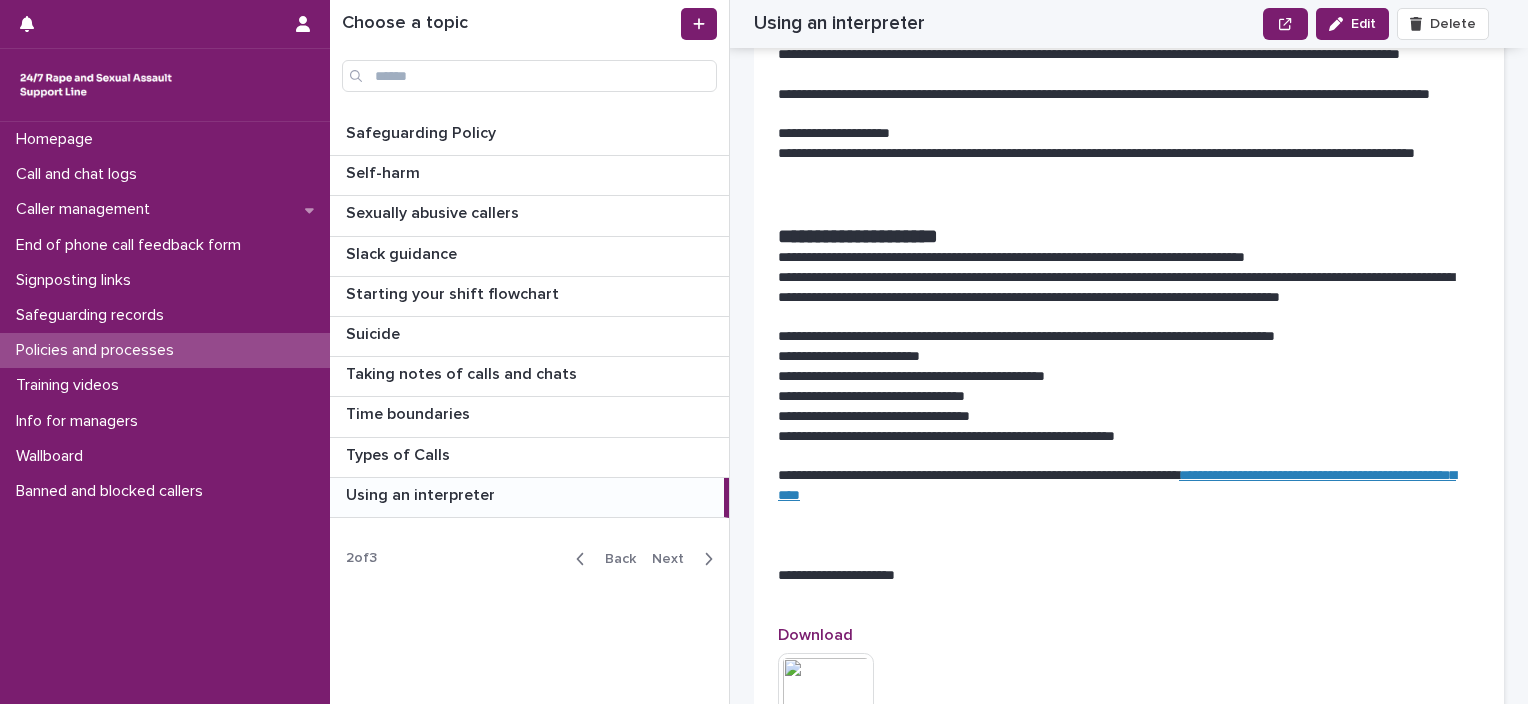 click on "Back" at bounding box center [614, 559] 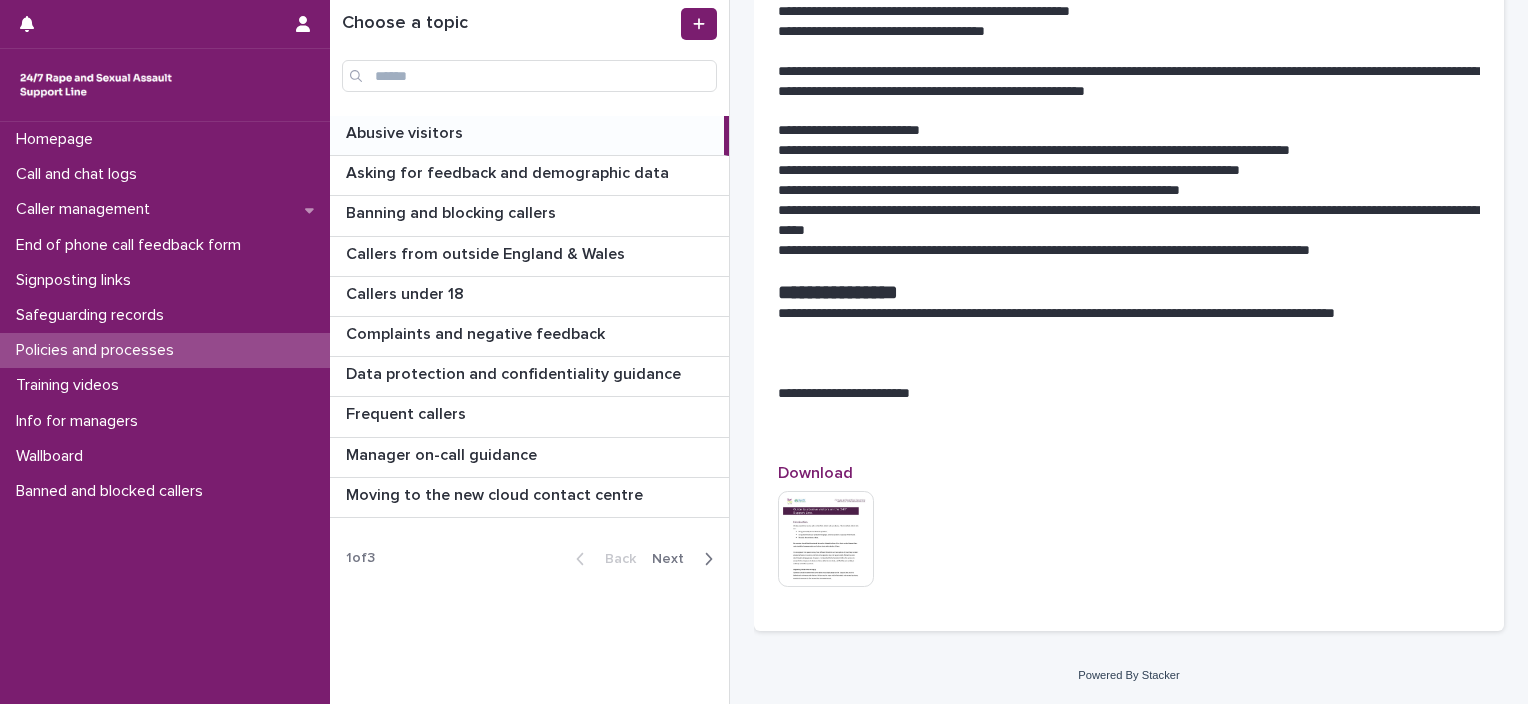 scroll, scrollTop: 0, scrollLeft: 0, axis: both 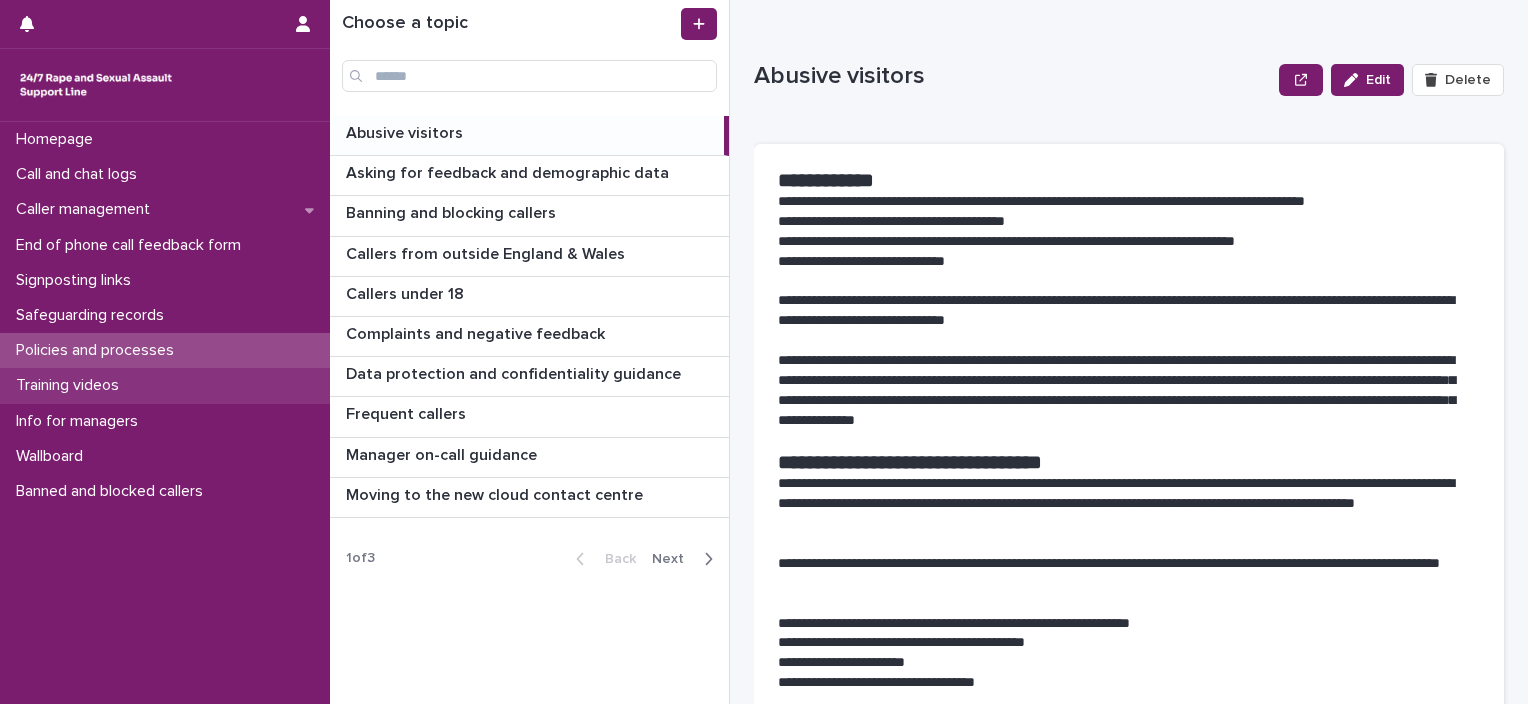 click on "Training videos" at bounding box center [71, 385] 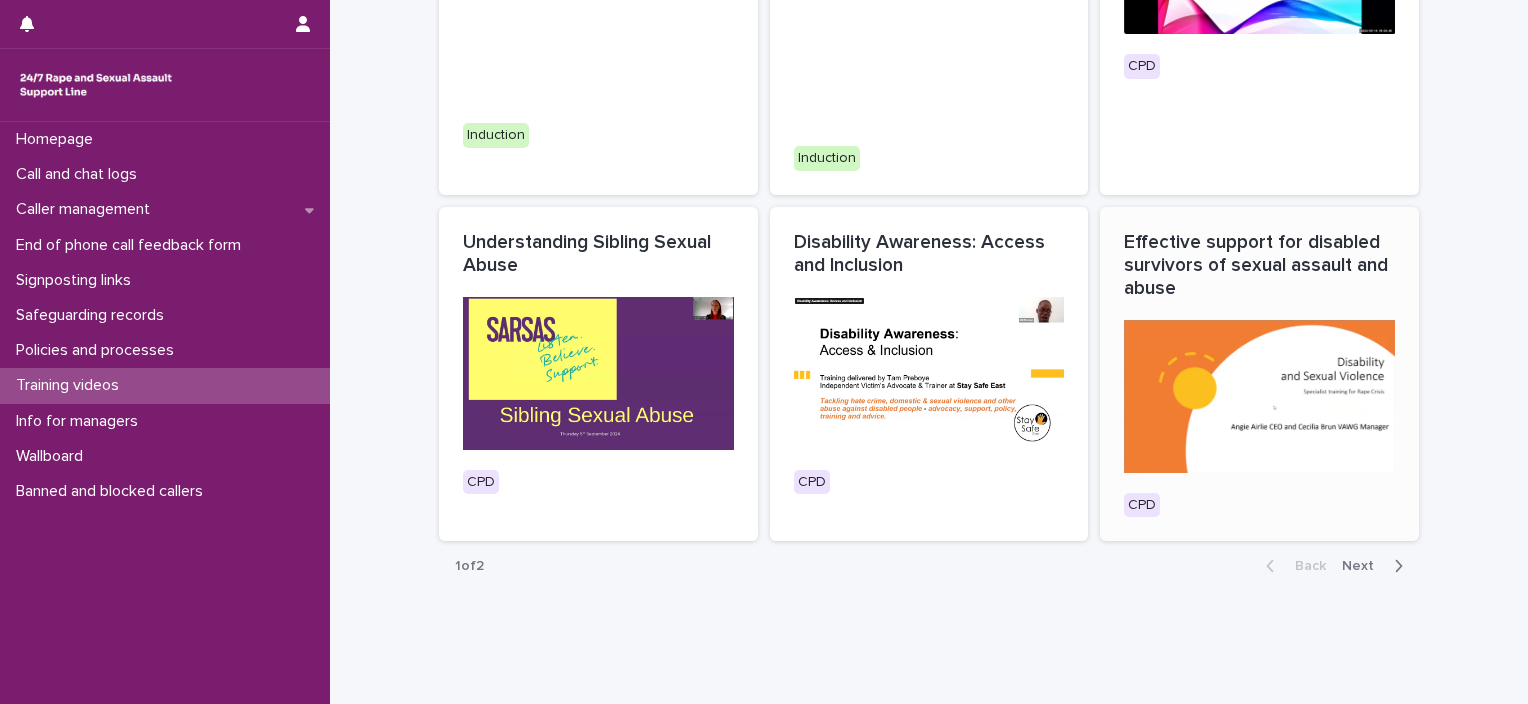 scroll, scrollTop: 1020, scrollLeft: 0, axis: vertical 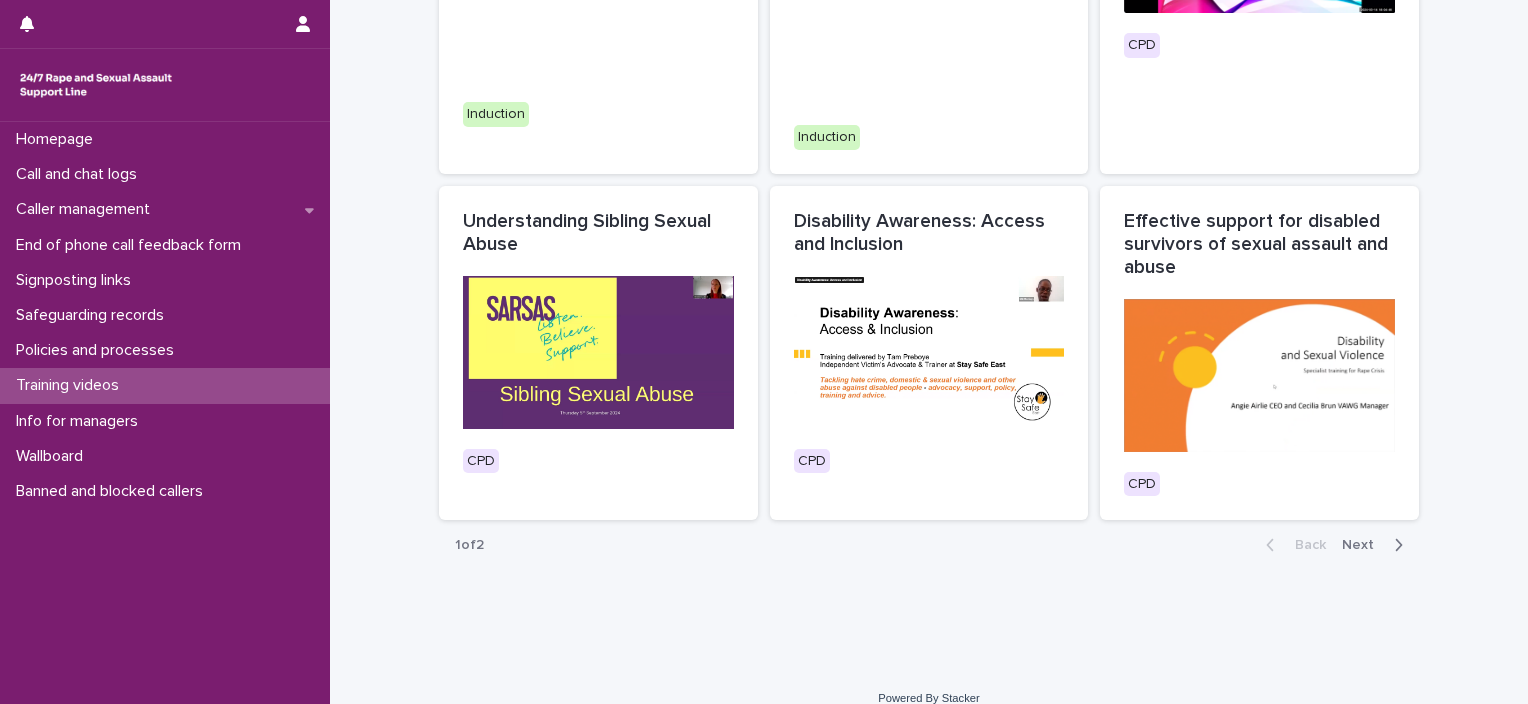 click on "Next" at bounding box center (1364, 545) 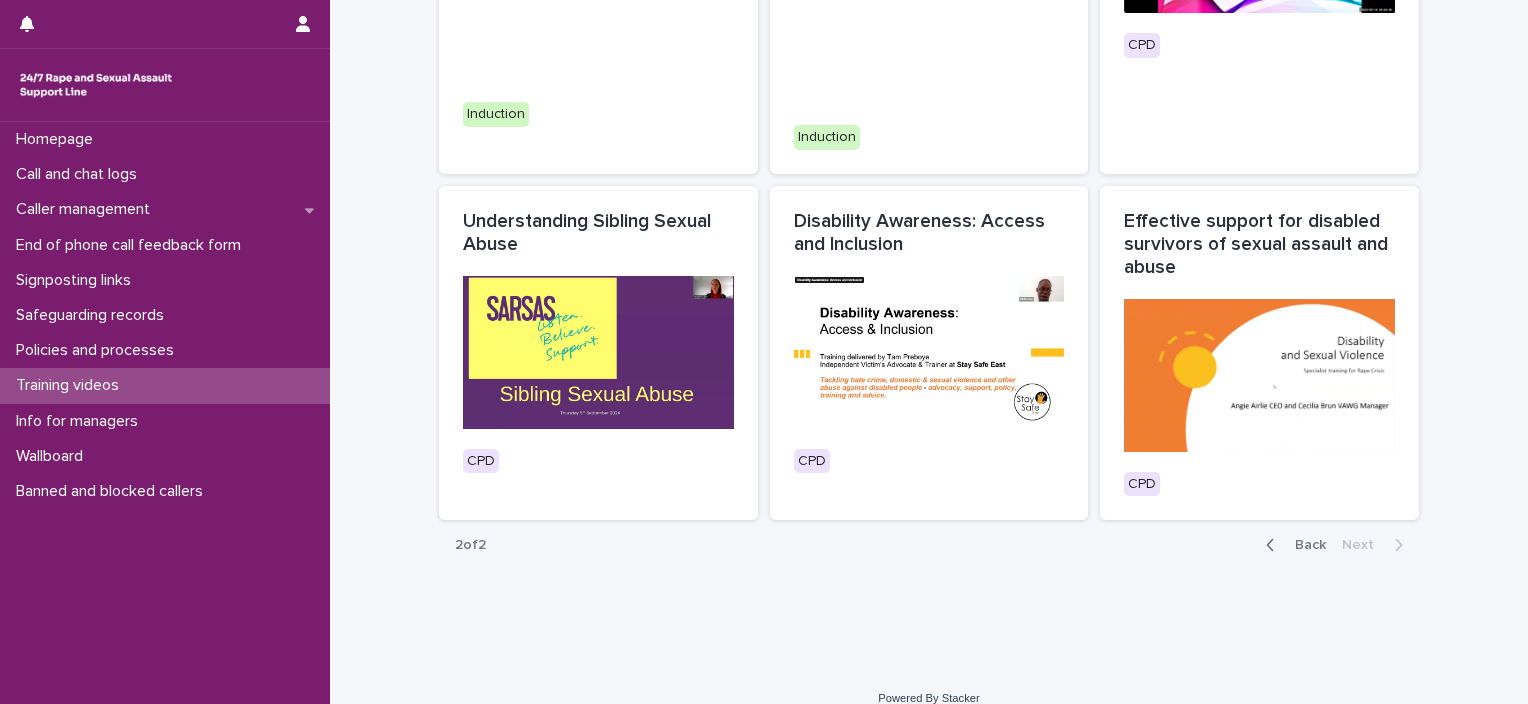 scroll, scrollTop: 0, scrollLeft: 0, axis: both 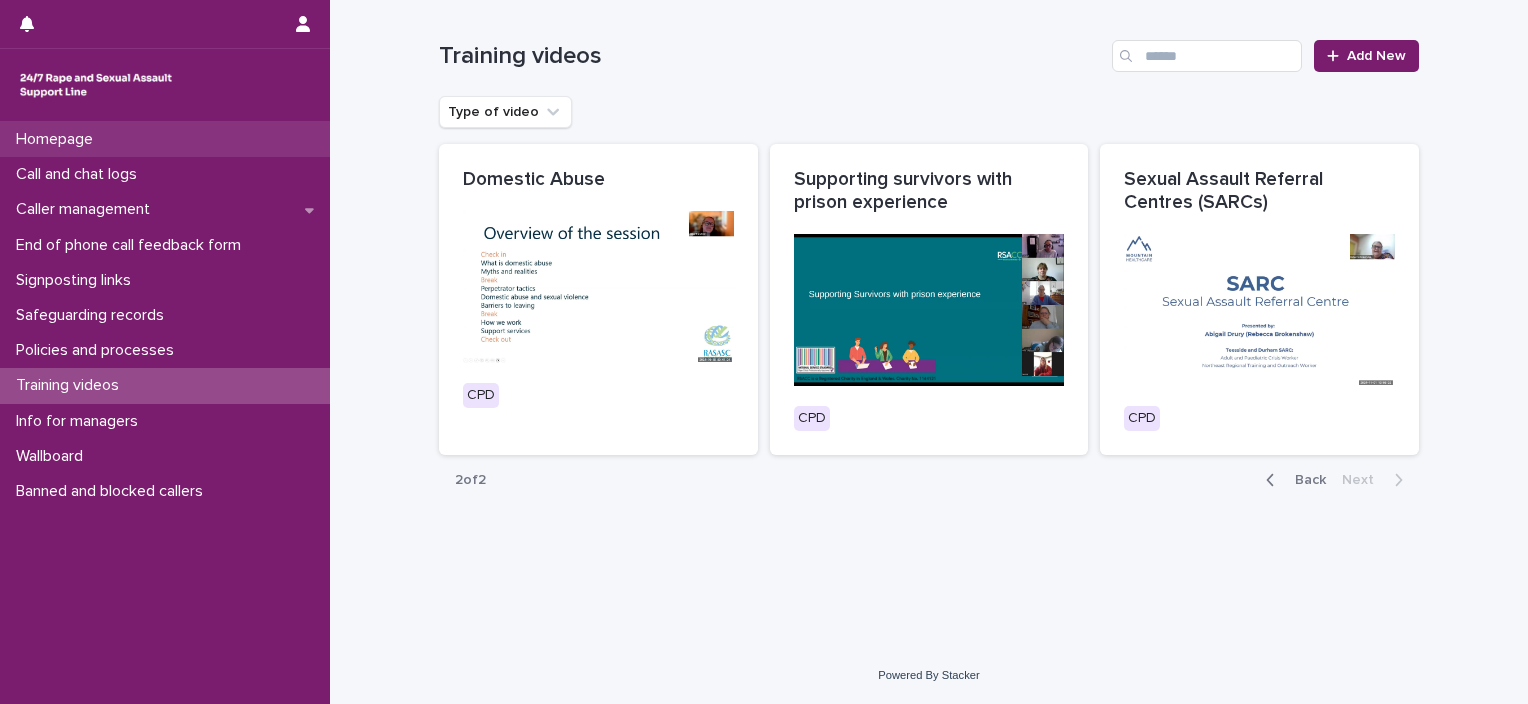 click on "Homepage" at bounding box center [165, 139] 